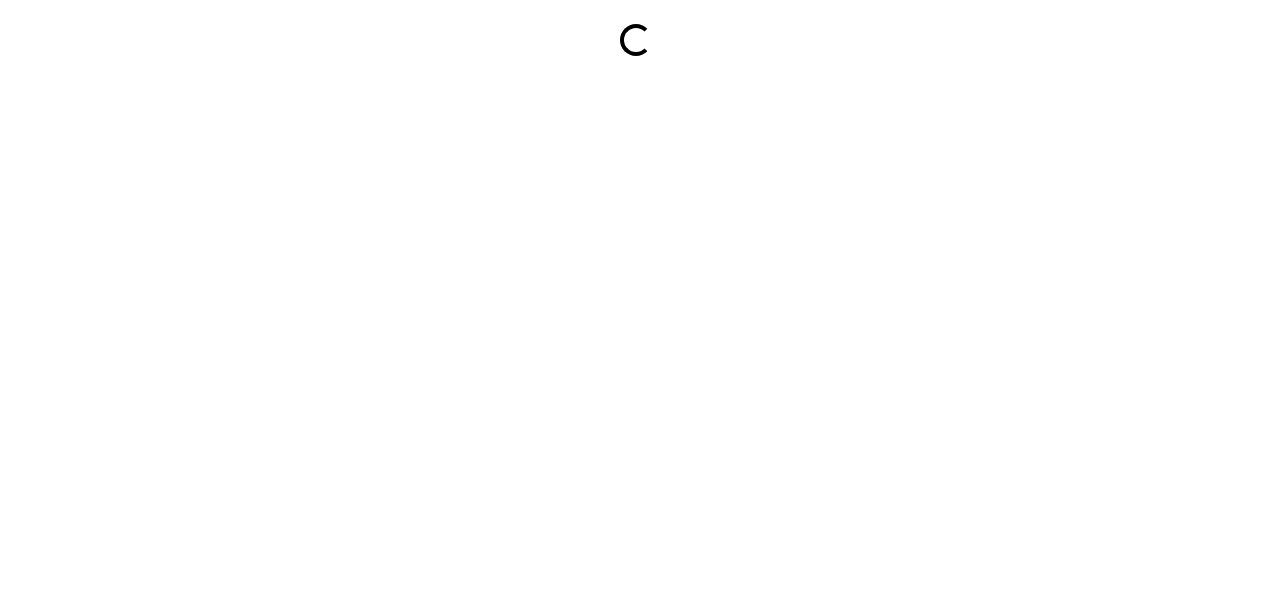 scroll, scrollTop: 0, scrollLeft: 0, axis: both 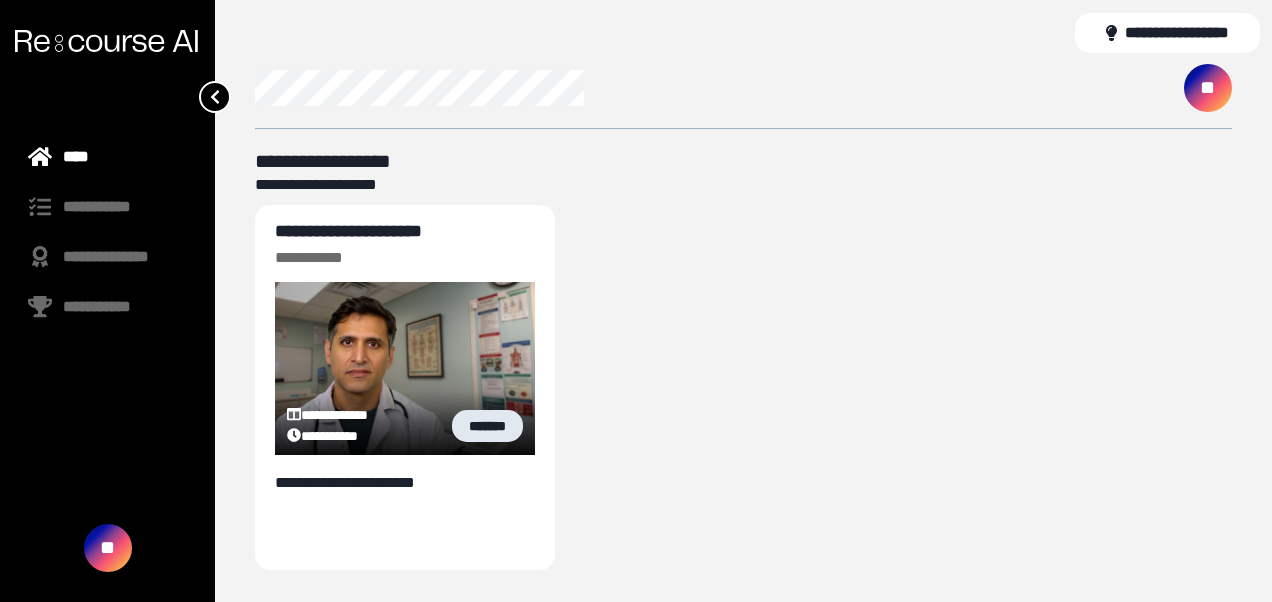 click on "*******" at bounding box center (487, 426) 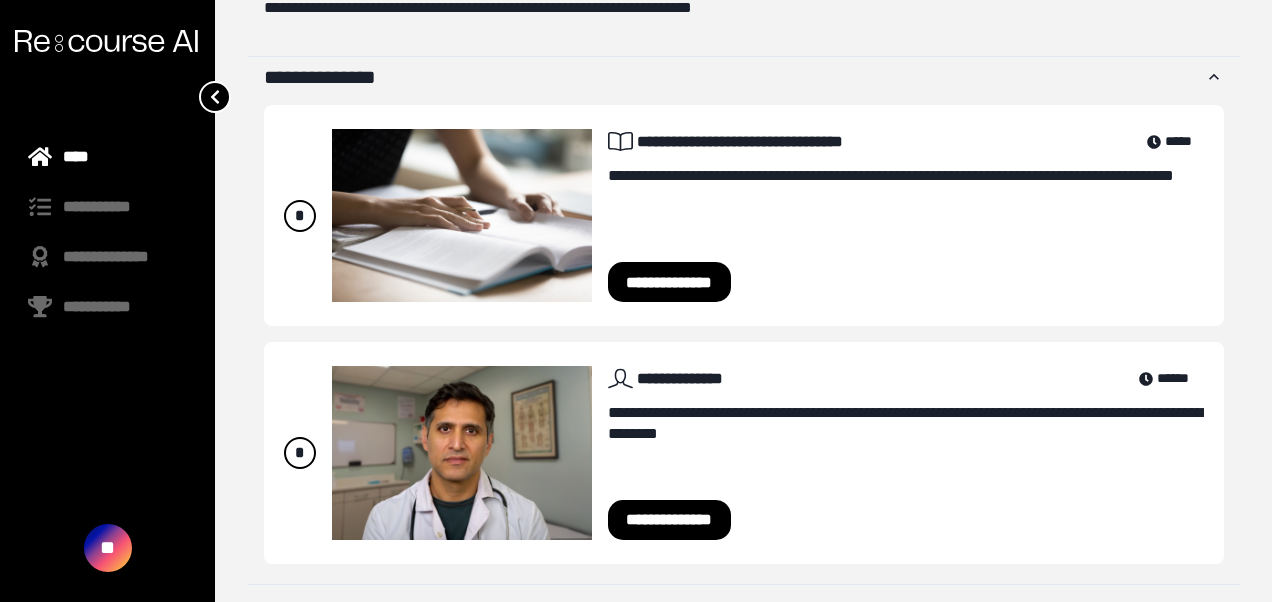 scroll, scrollTop: 507, scrollLeft: 0, axis: vertical 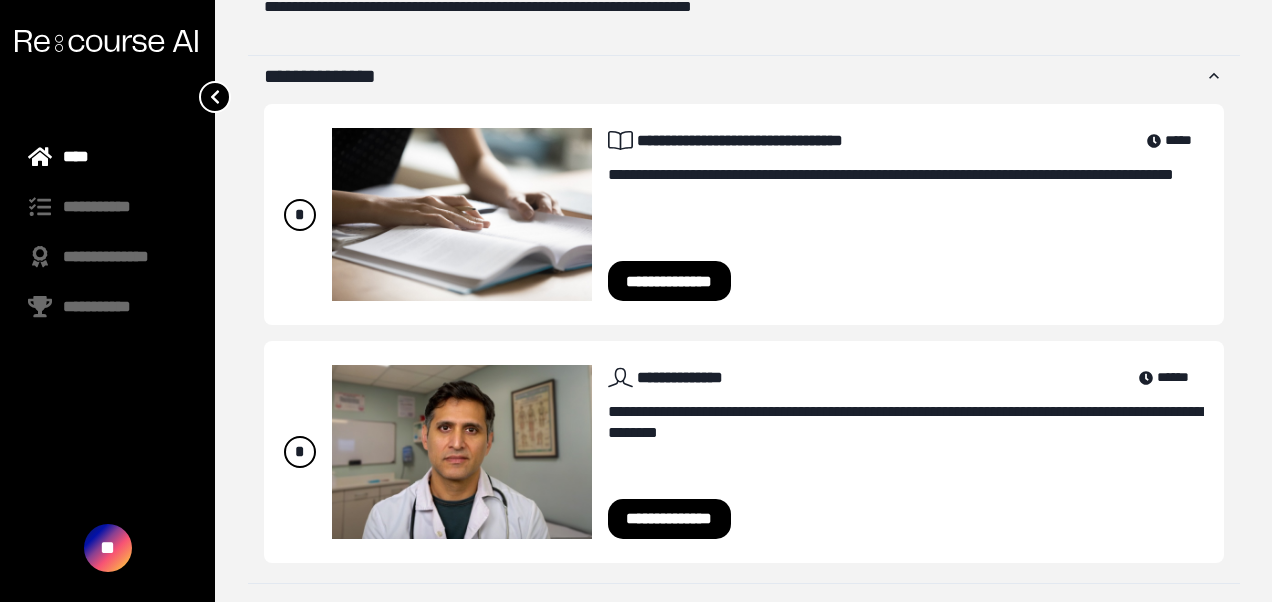 click on "**********" at bounding box center (670, 281) 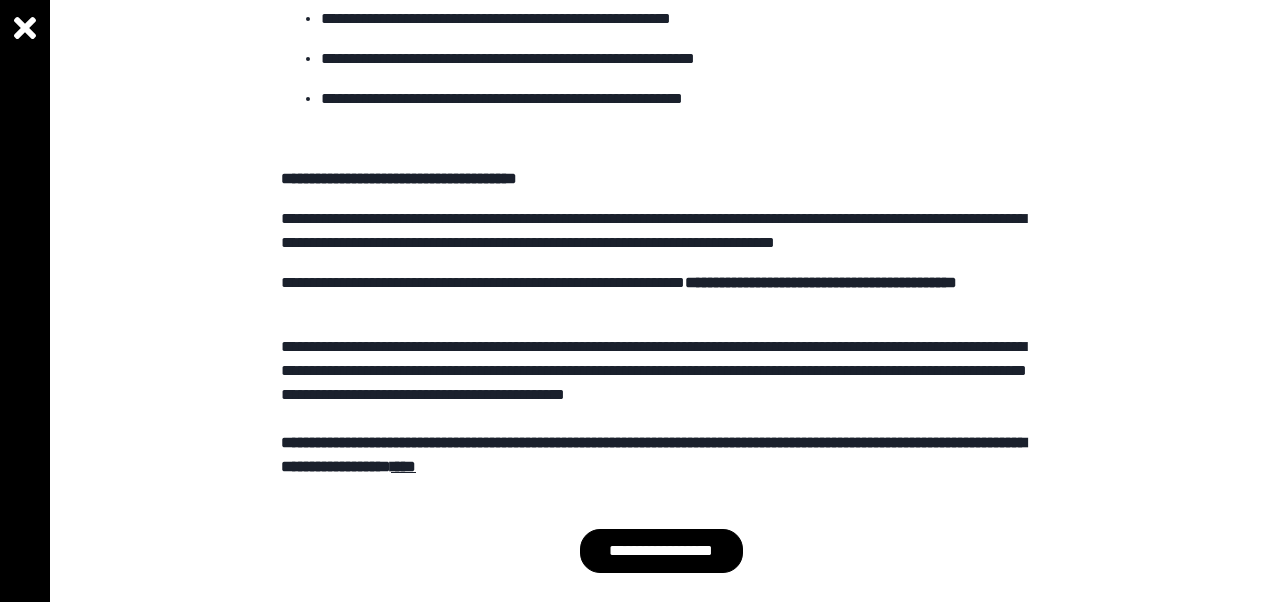 scroll, scrollTop: 756, scrollLeft: 0, axis: vertical 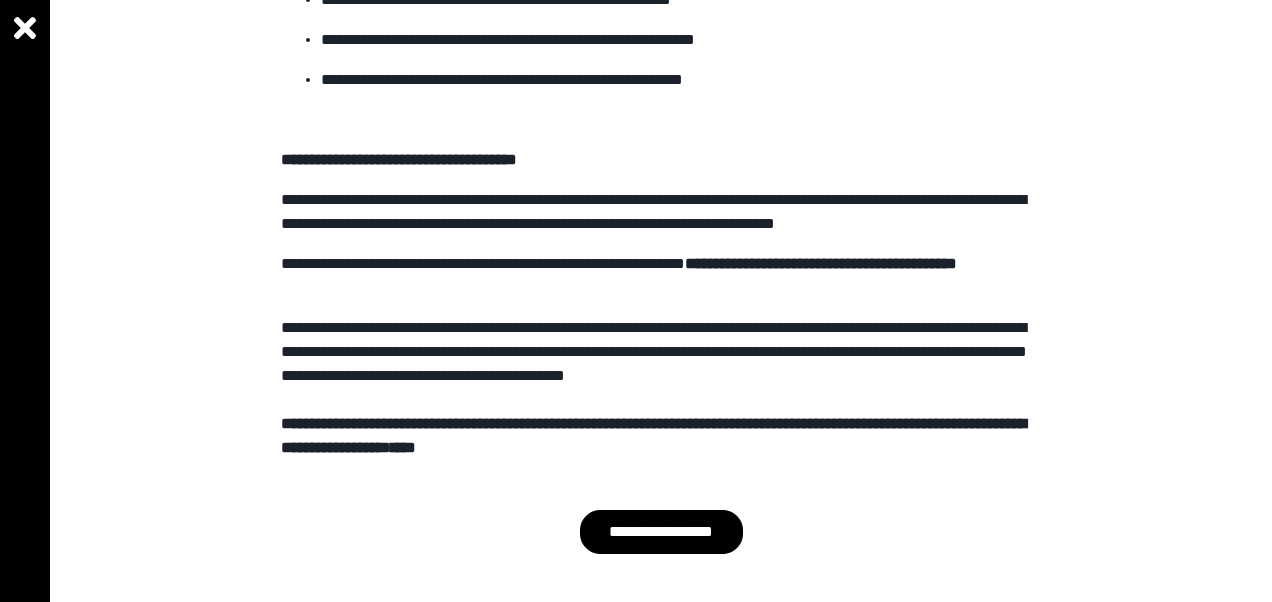 click on "****" at bounding box center (403, 447) 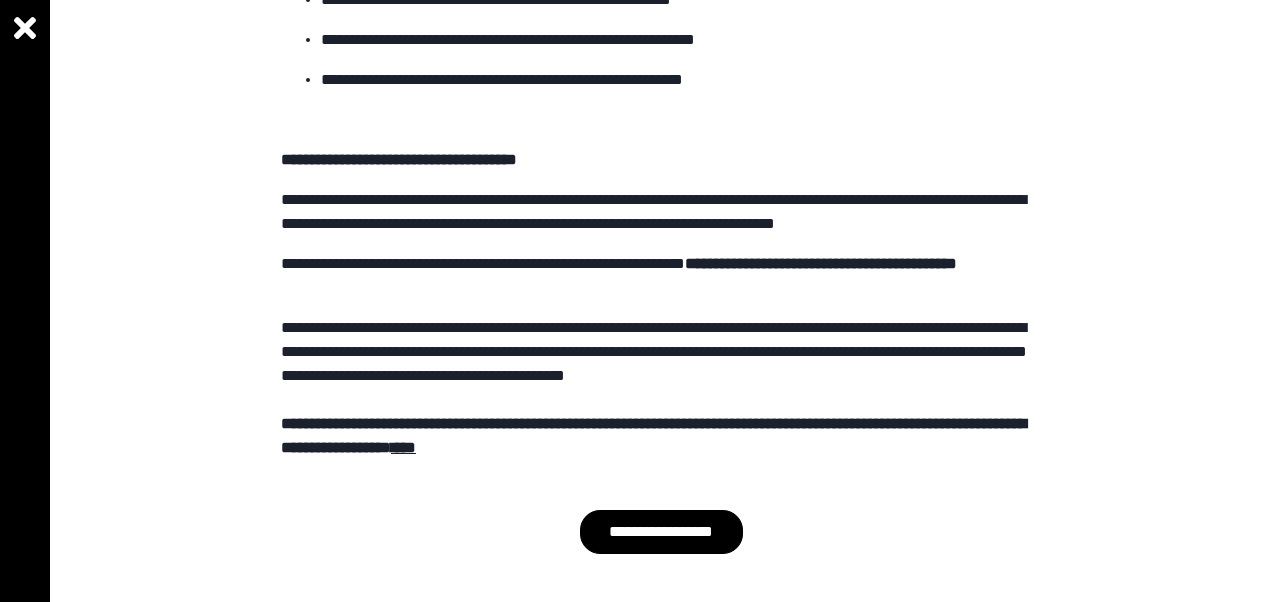 click on "**********" at bounding box center (661, 532) 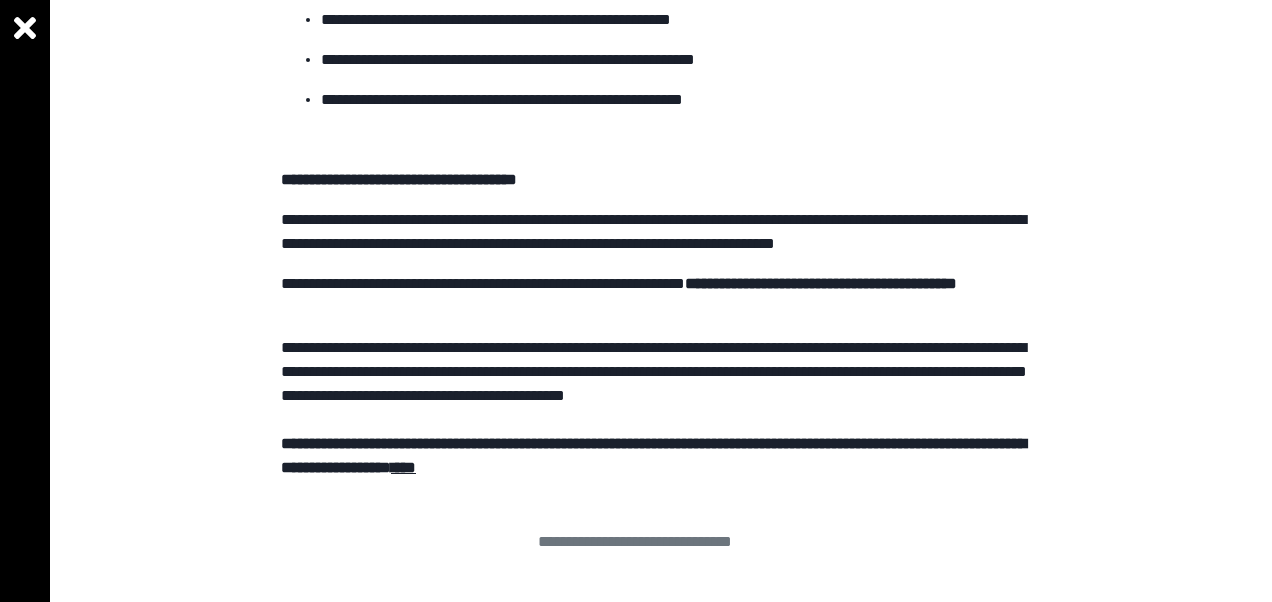 scroll, scrollTop: 736, scrollLeft: 0, axis: vertical 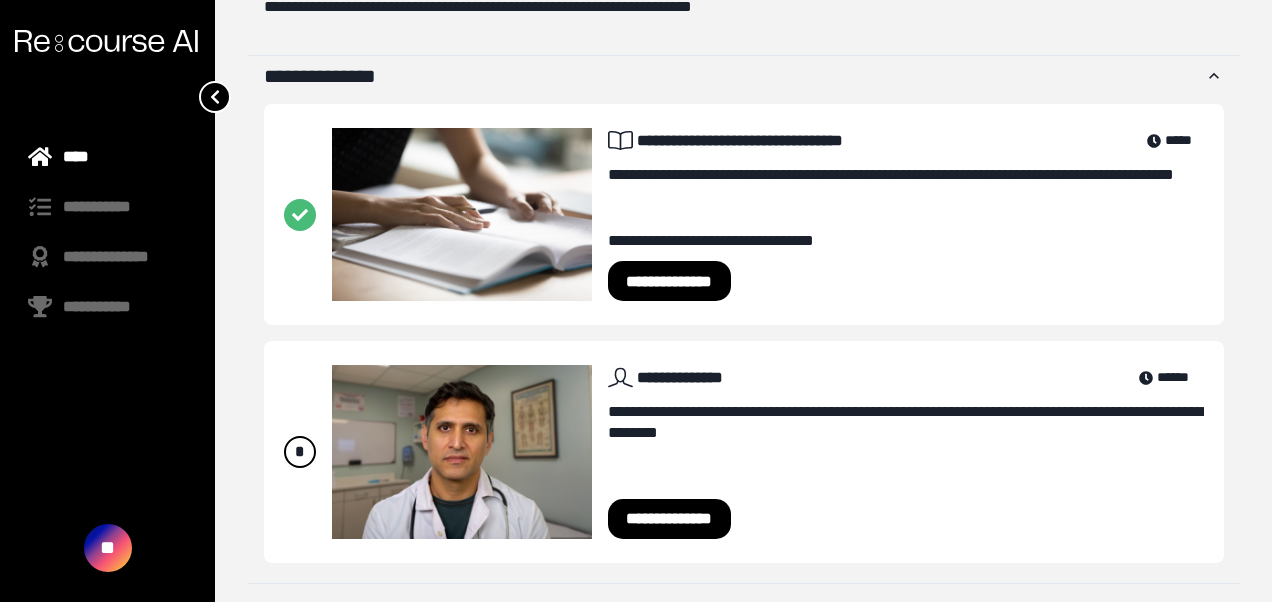 click on "**********" at bounding box center [670, 519] 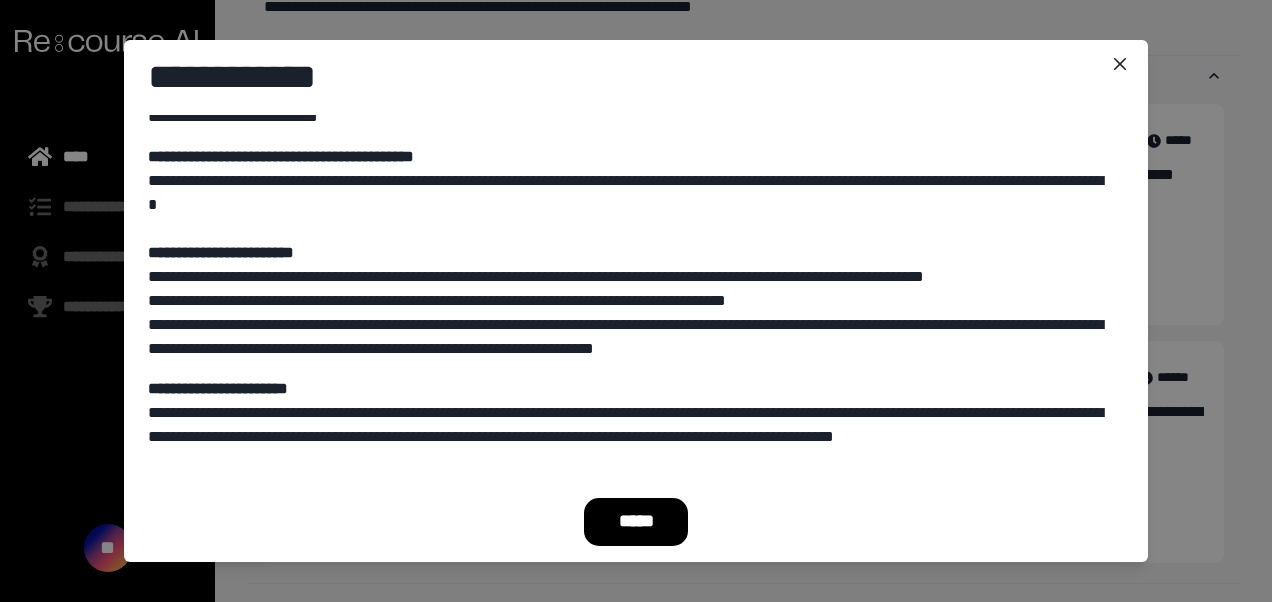 scroll, scrollTop: 145, scrollLeft: 0, axis: vertical 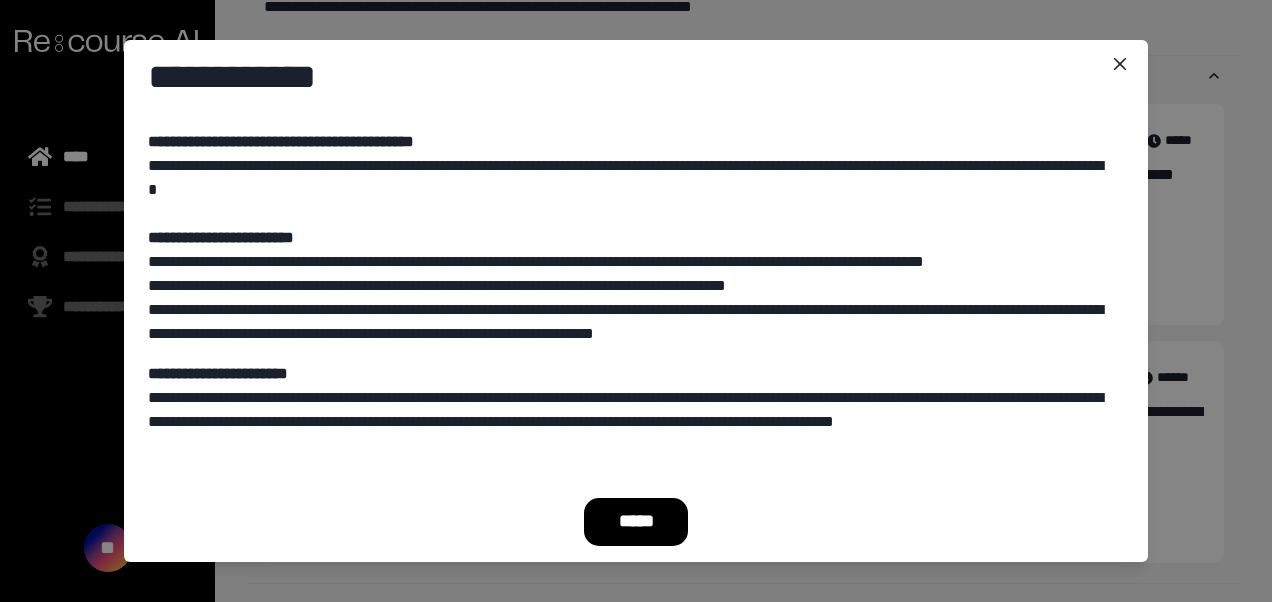 click on "*****" at bounding box center [636, 522] 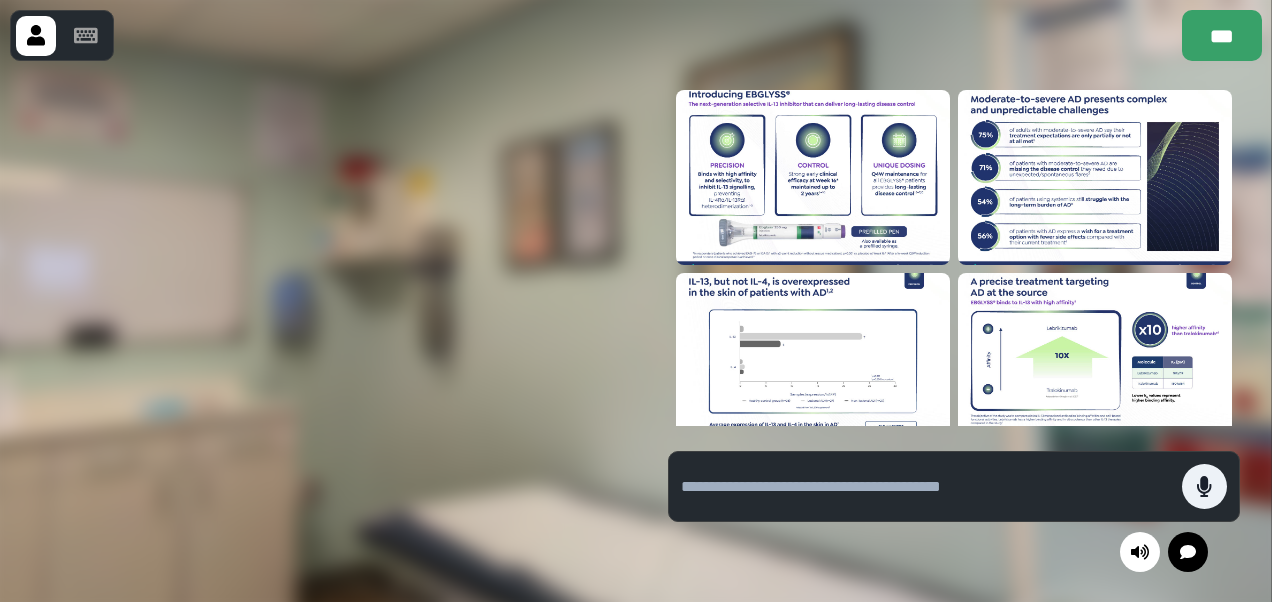 click at bounding box center [813, 177] 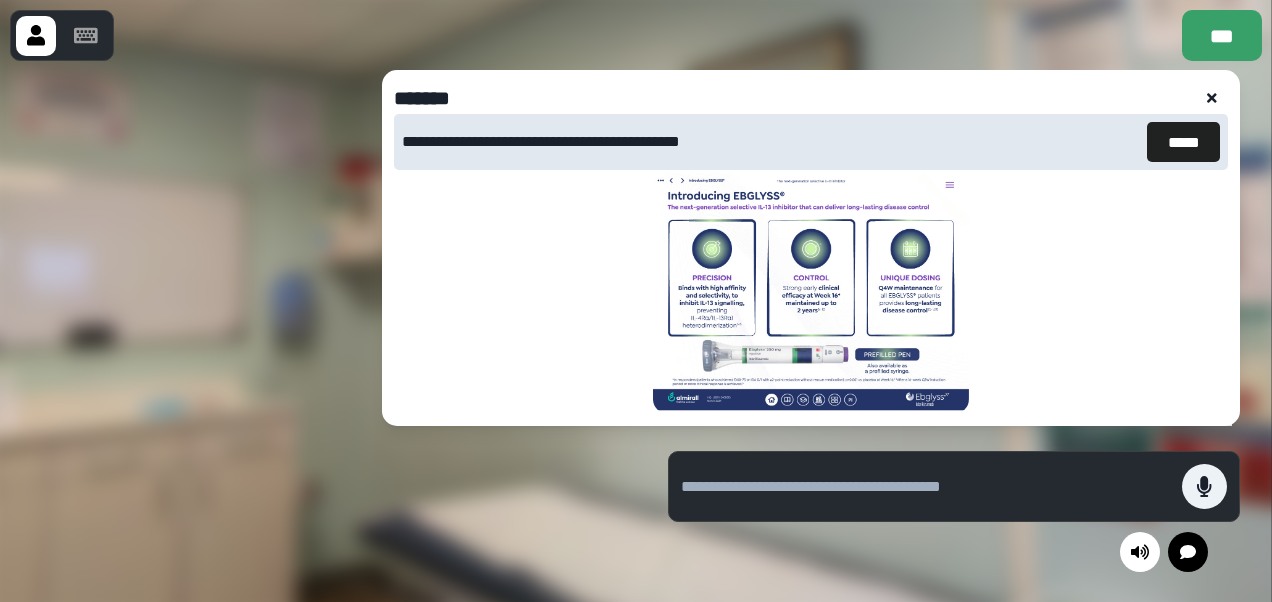 click 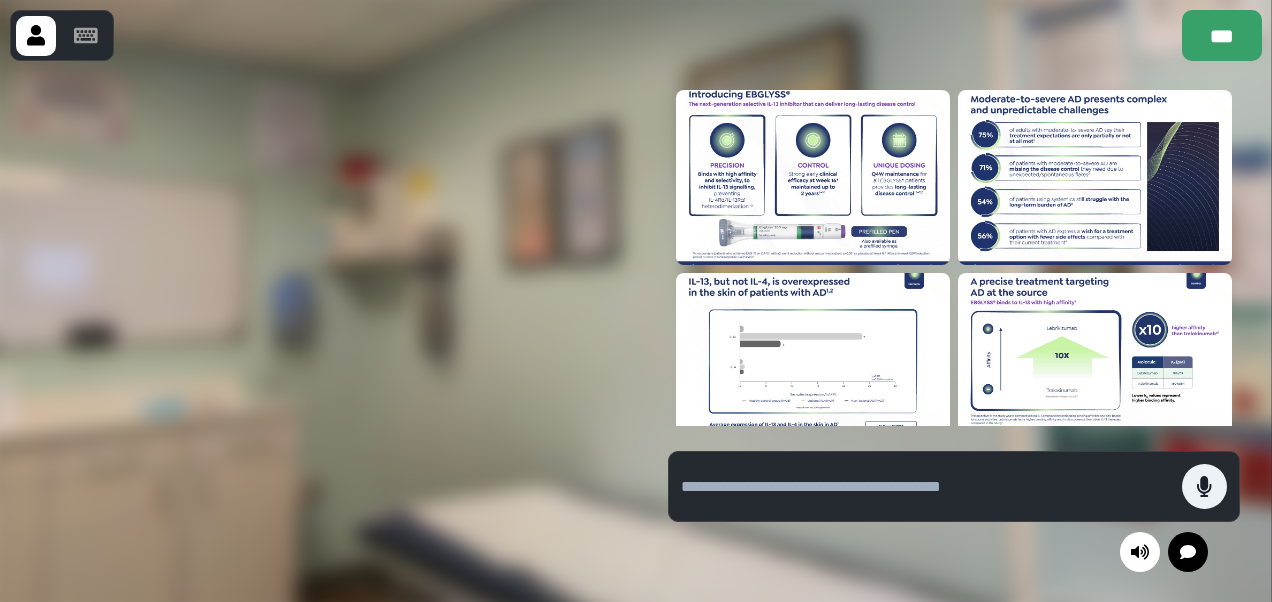 click at bounding box center [813, 177] 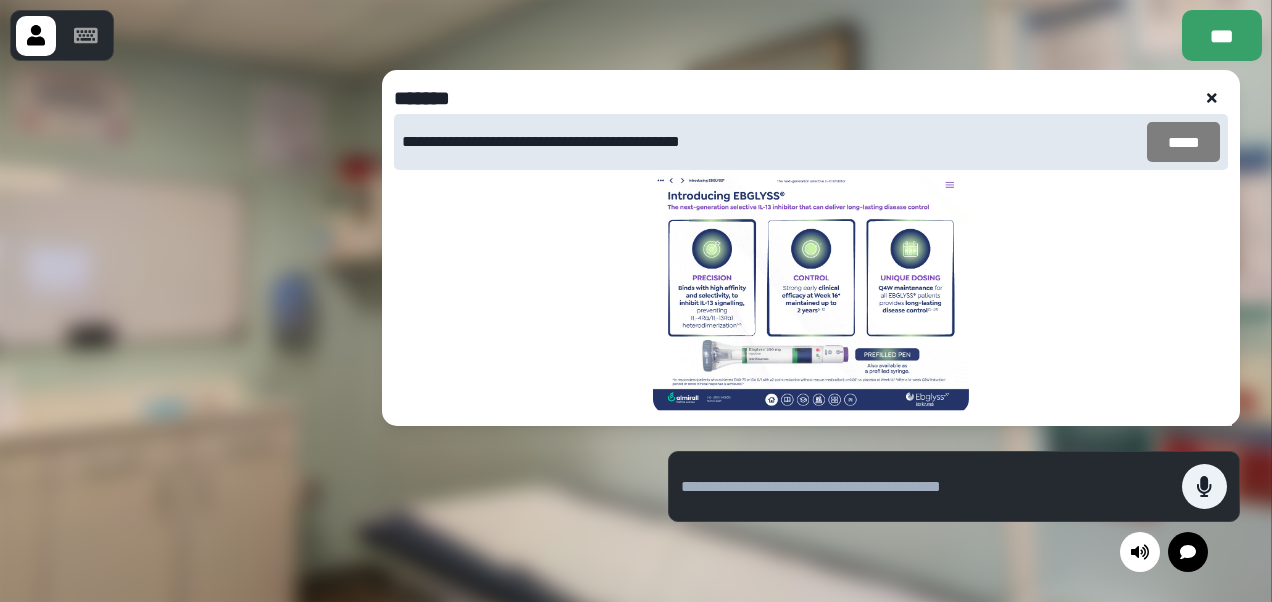 click on "*****" at bounding box center (1183, 142) 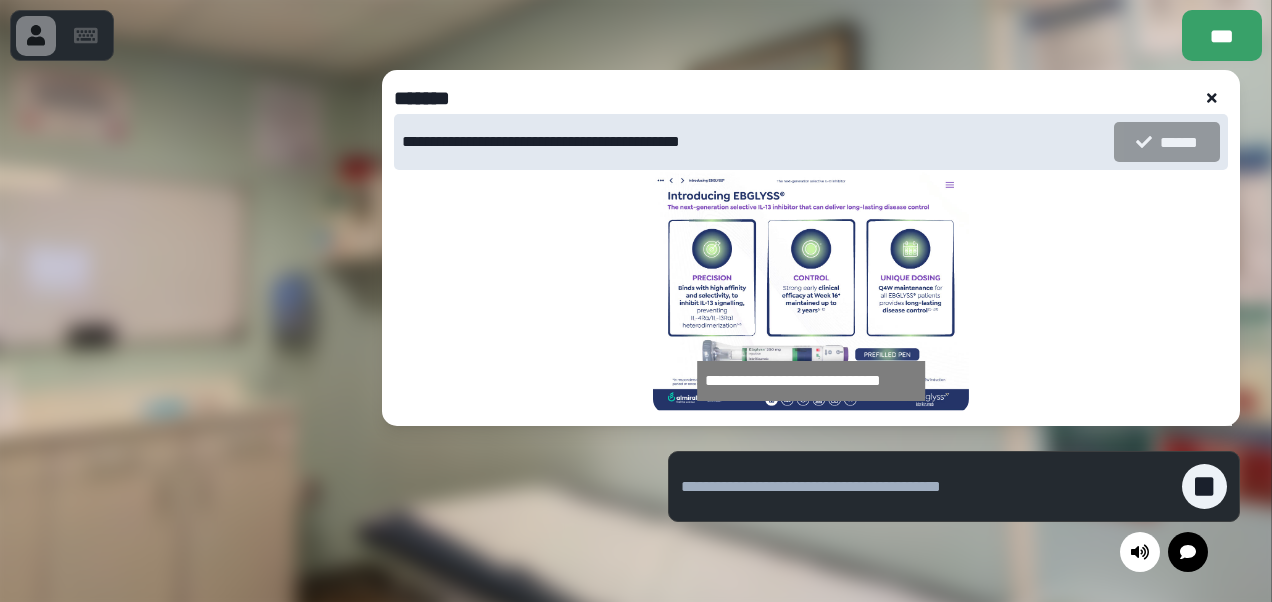 click 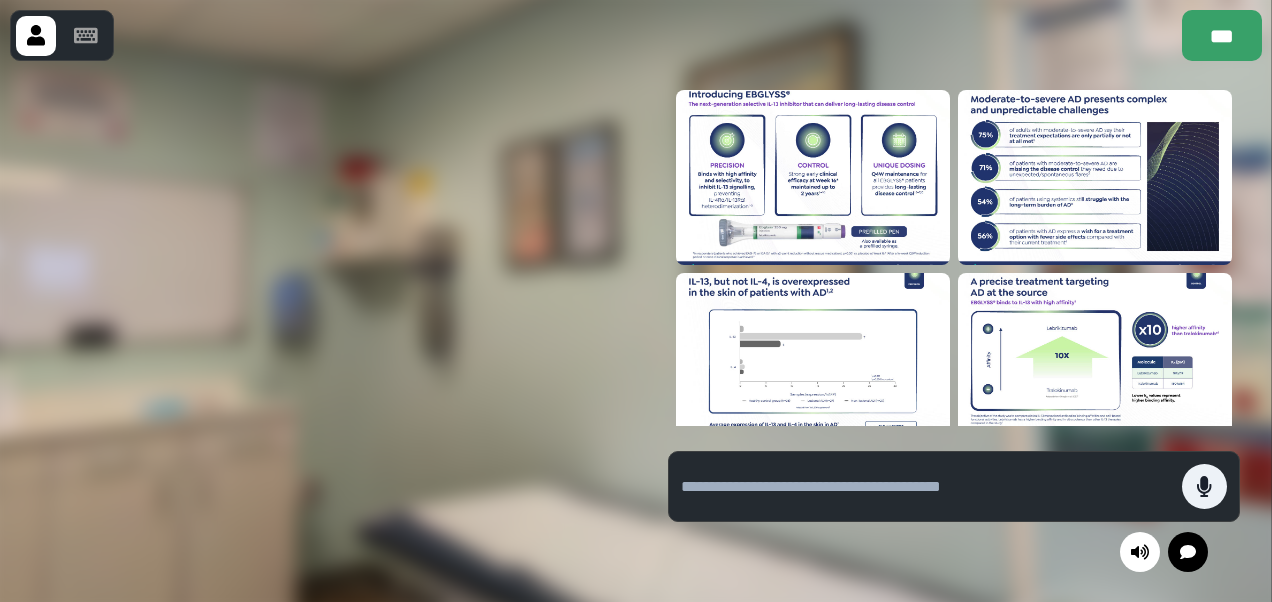 click at bounding box center (1095, 177) 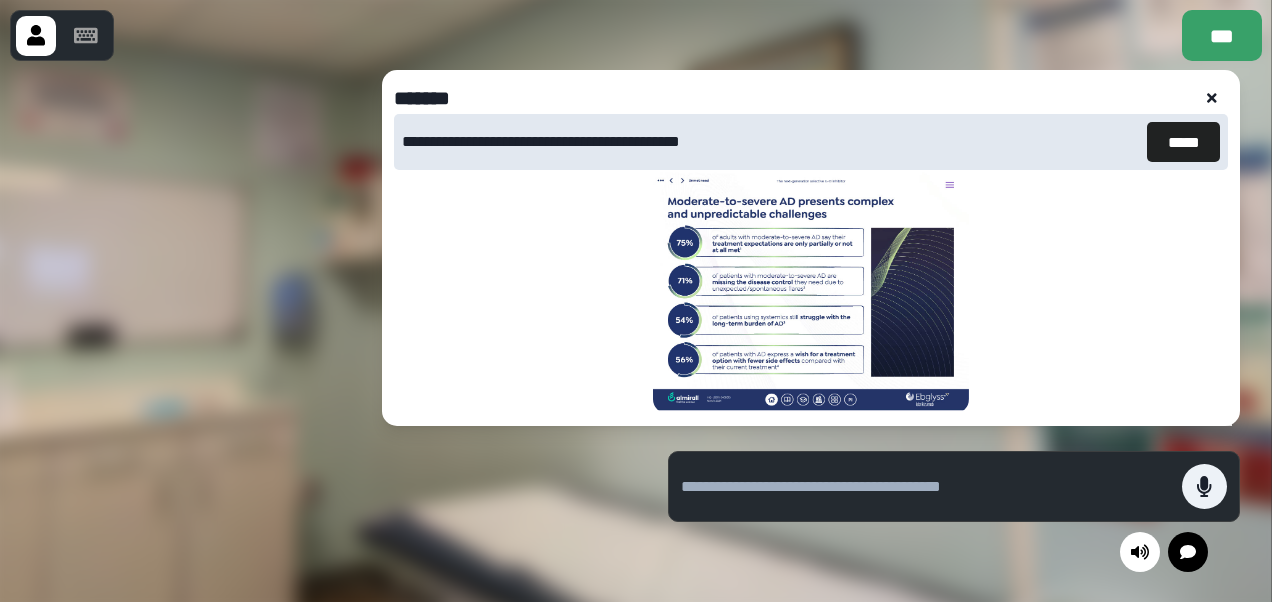 click 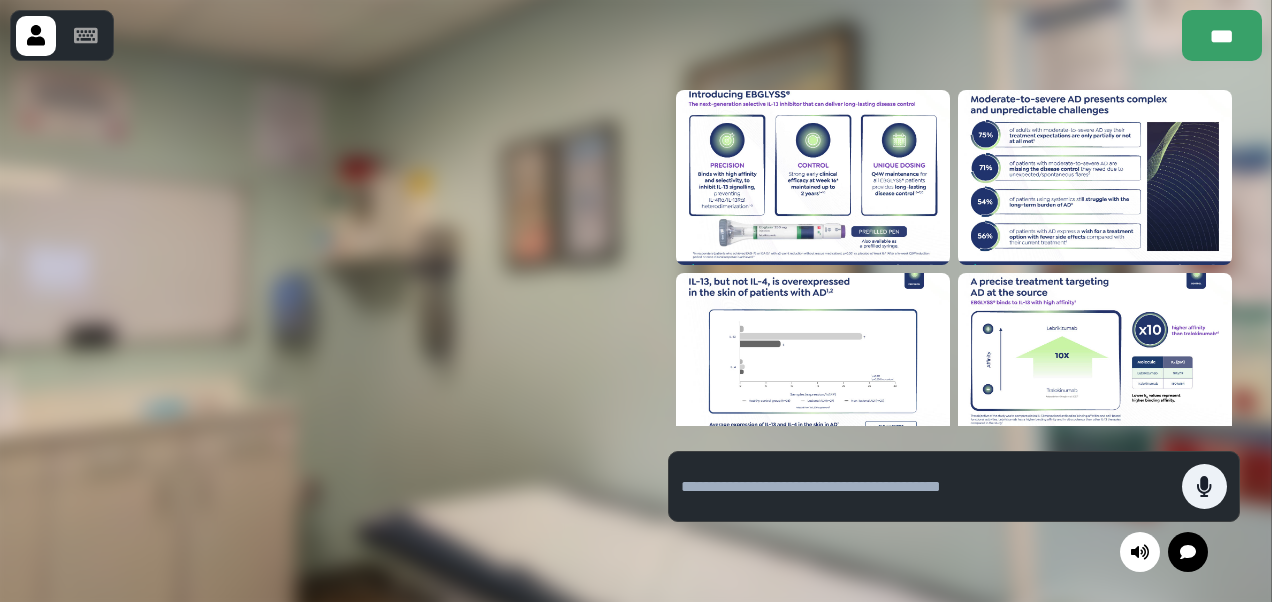 click at bounding box center (813, 360) 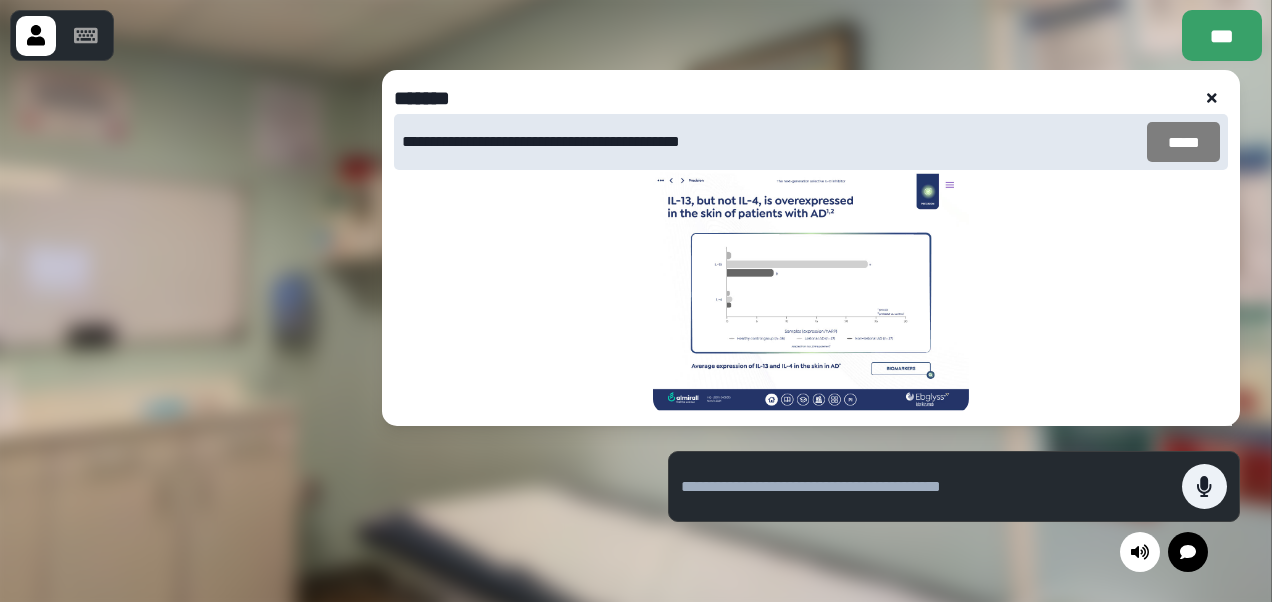 click on "*****" at bounding box center (1183, 142) 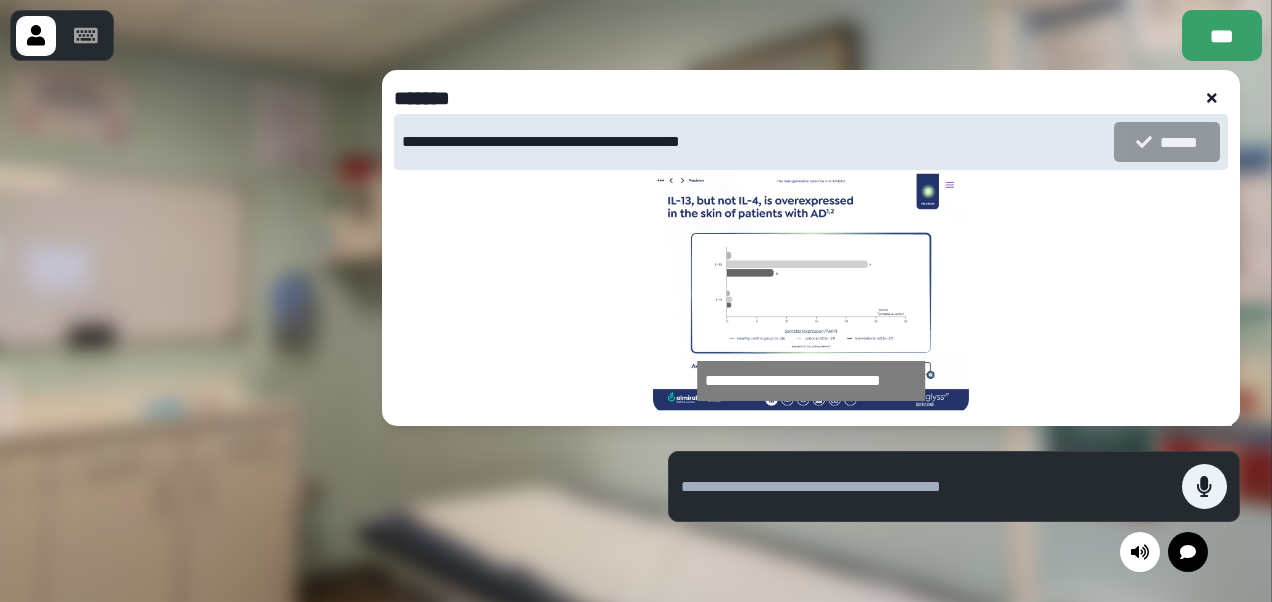 click 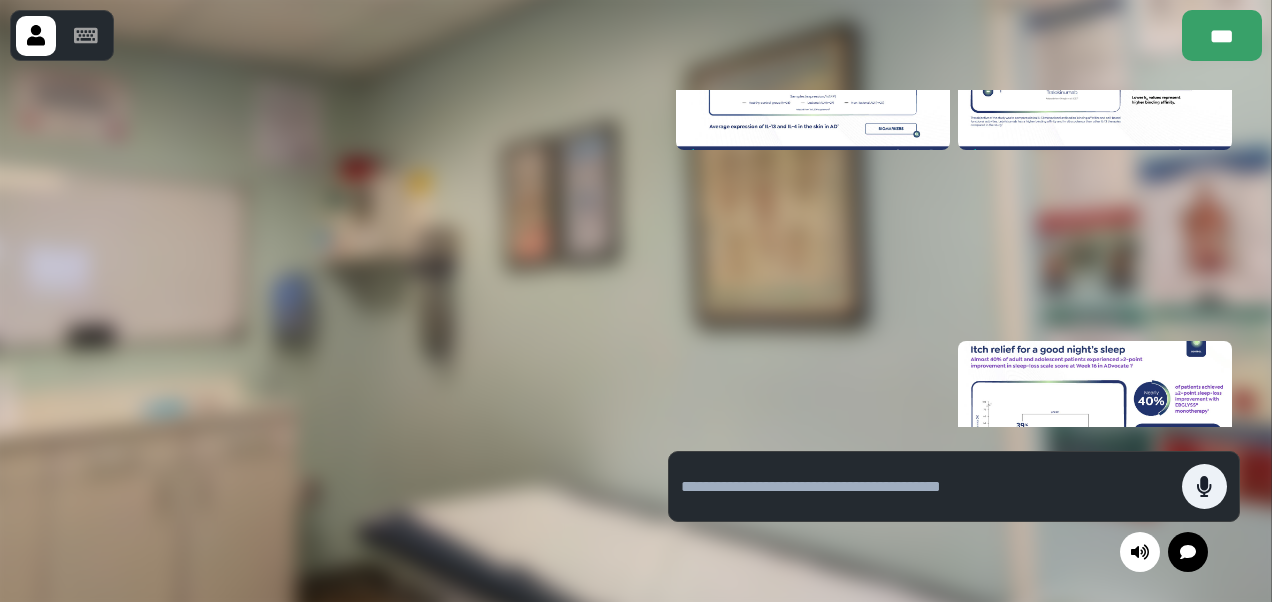scroll, scrollTop: 302, scrollLeft: 0, axis: vertical 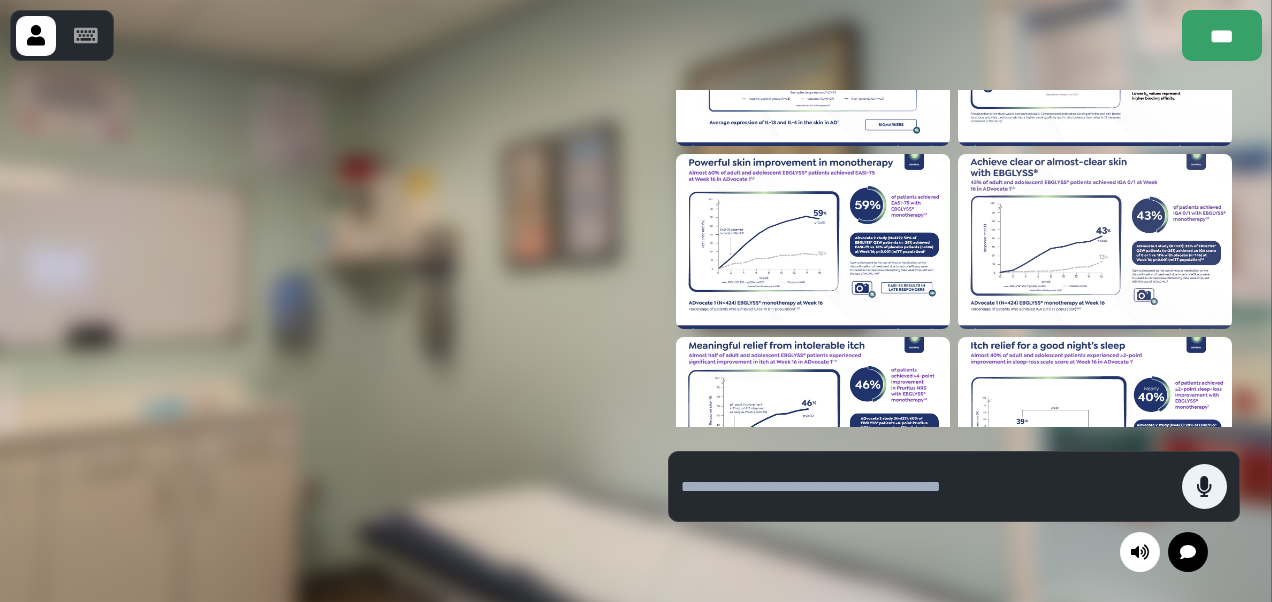 click at bounding box center (813, 241) 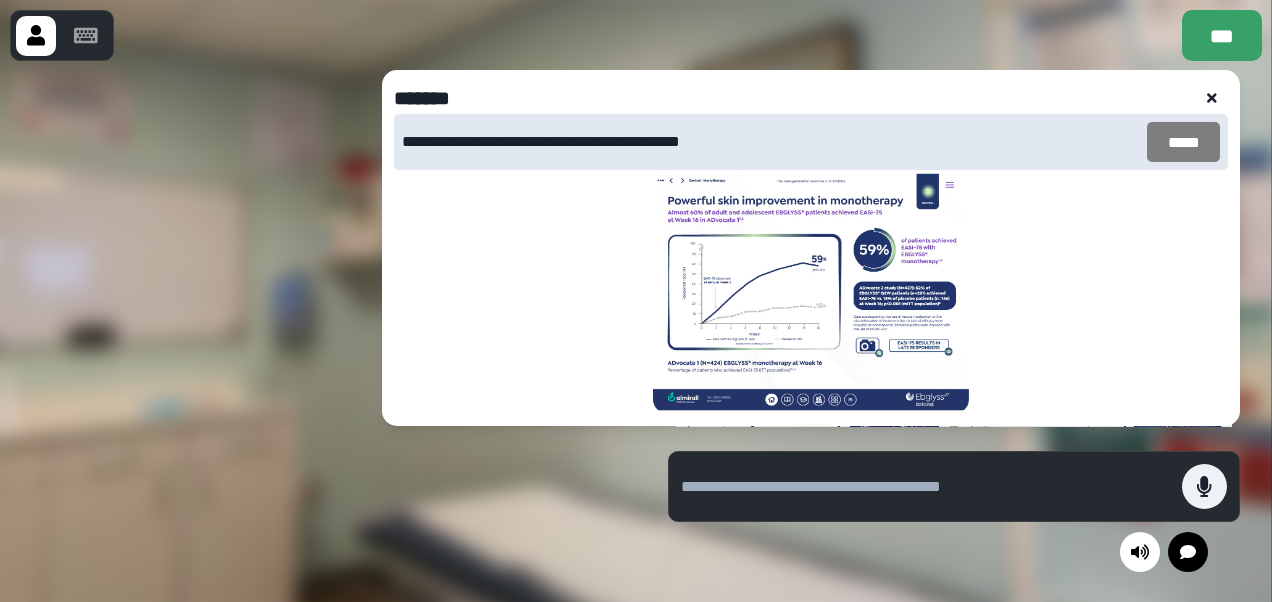 click on "*****" at bounding box center [1183, 142] 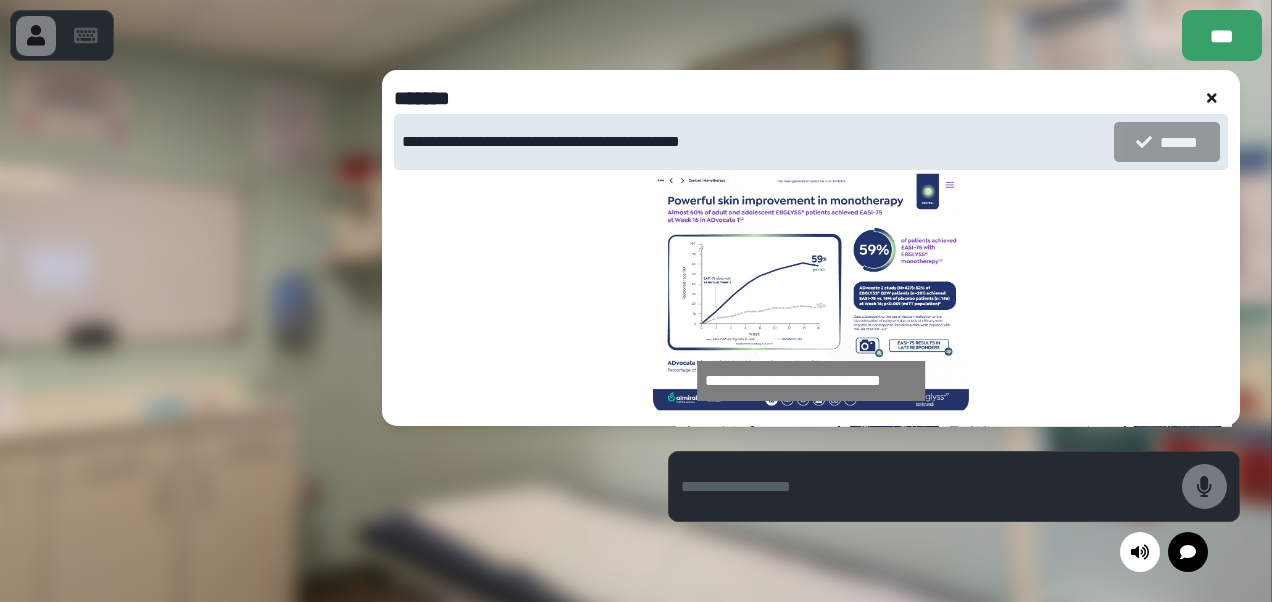 click 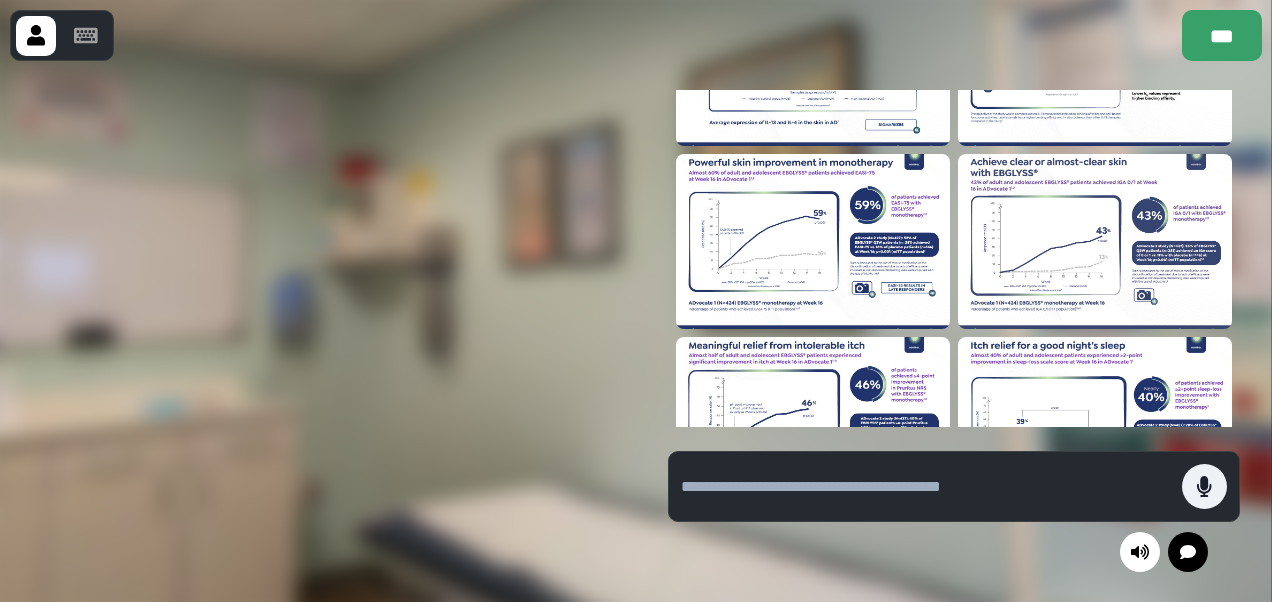 click at bounding box center [1095, 241] 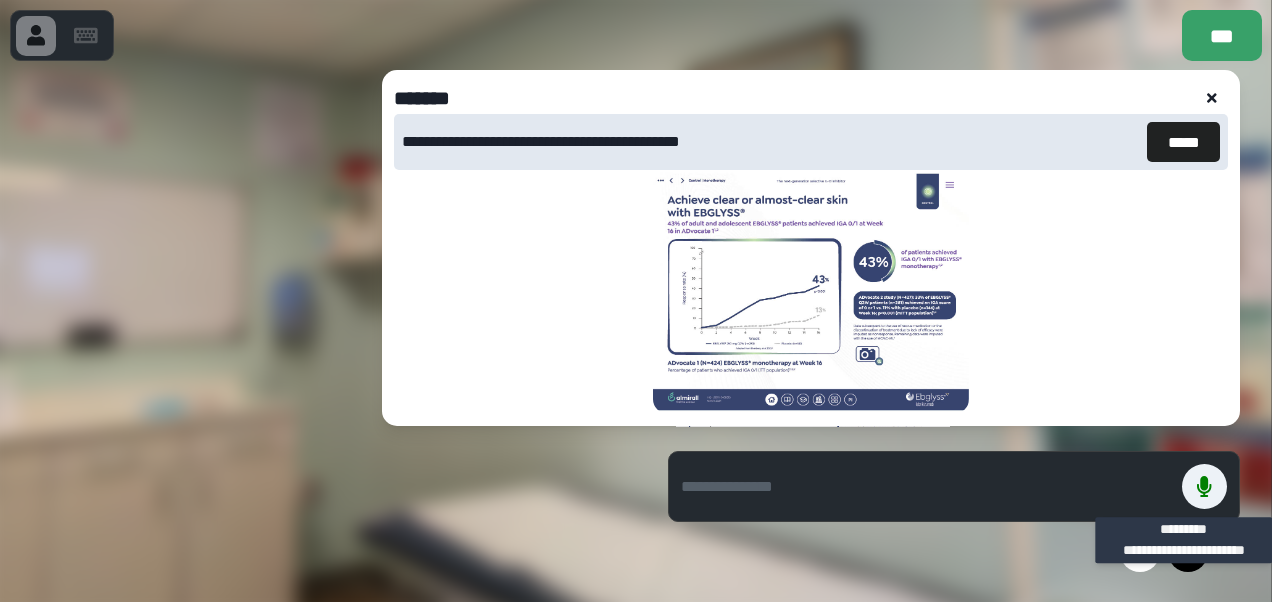 scroll, scrollTop: 1668, scrollLeft: 0, axis: vertical 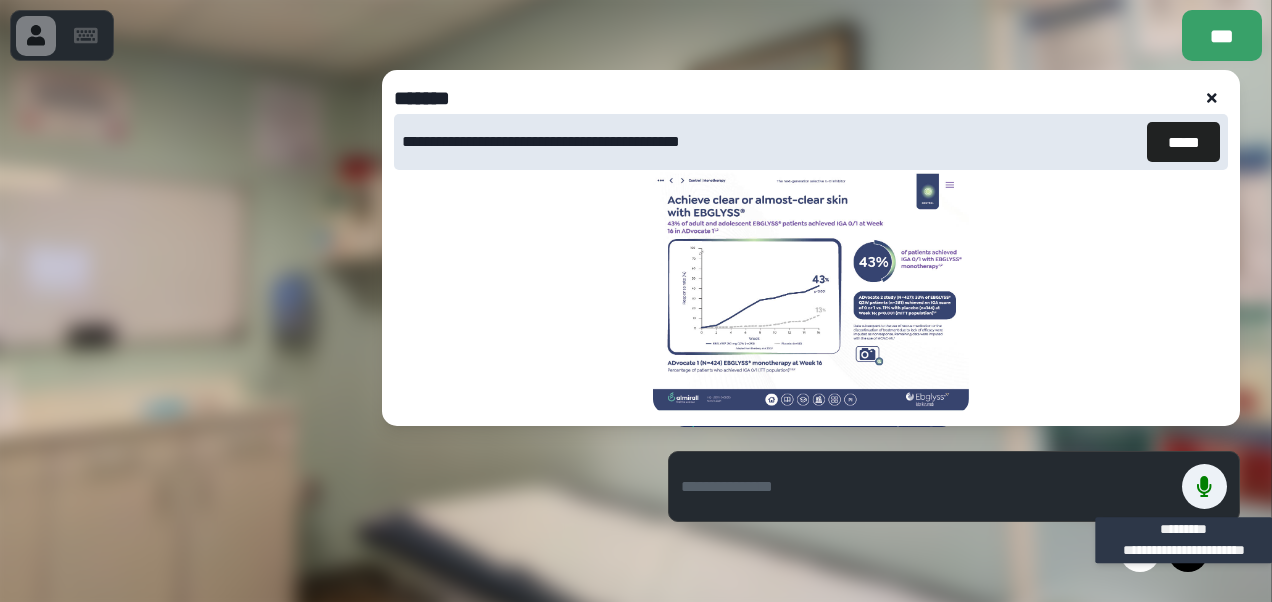 type 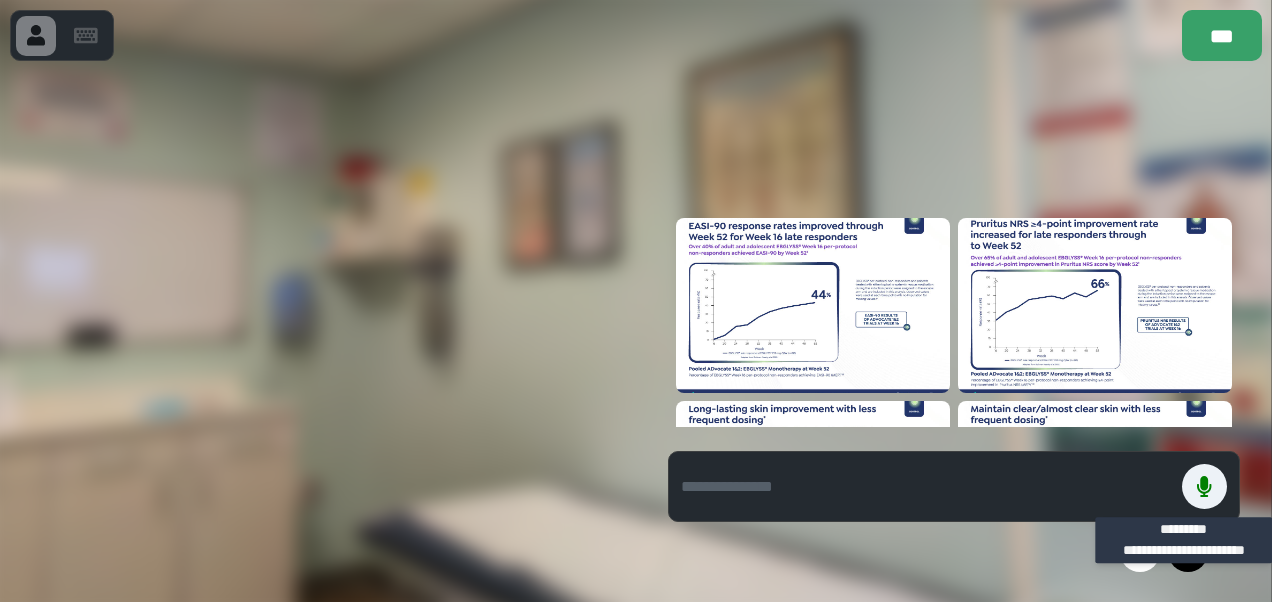 scroll, scrollTop: 768, scrollLeft: 0, axis: vertical 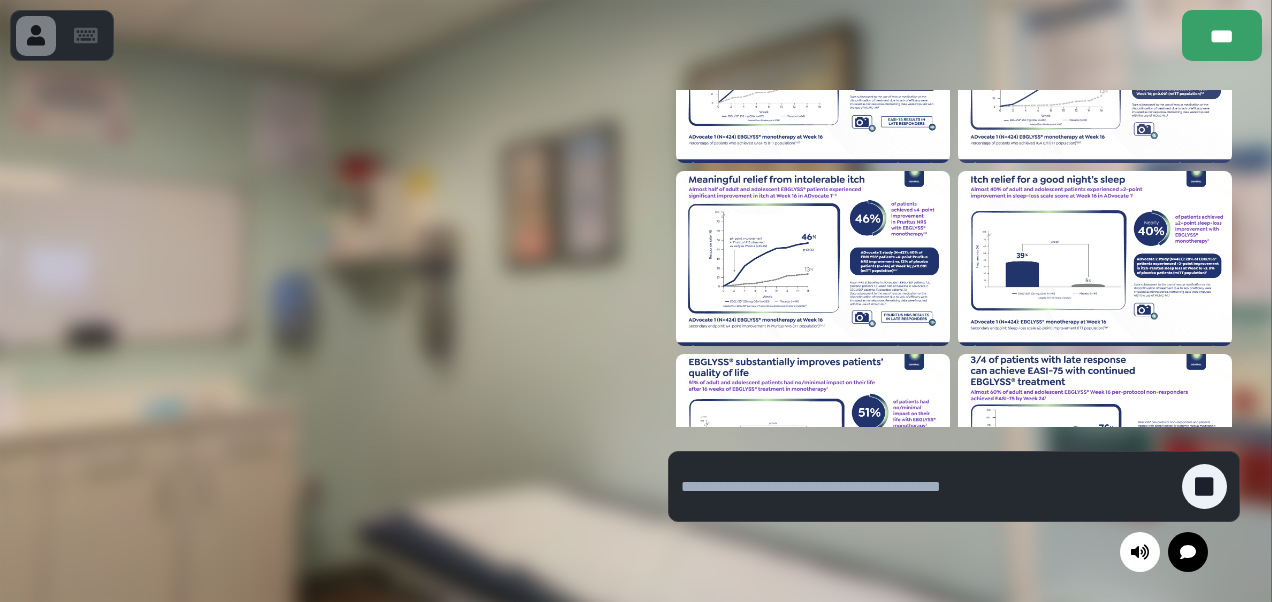 click at bounding box center [813, 258] 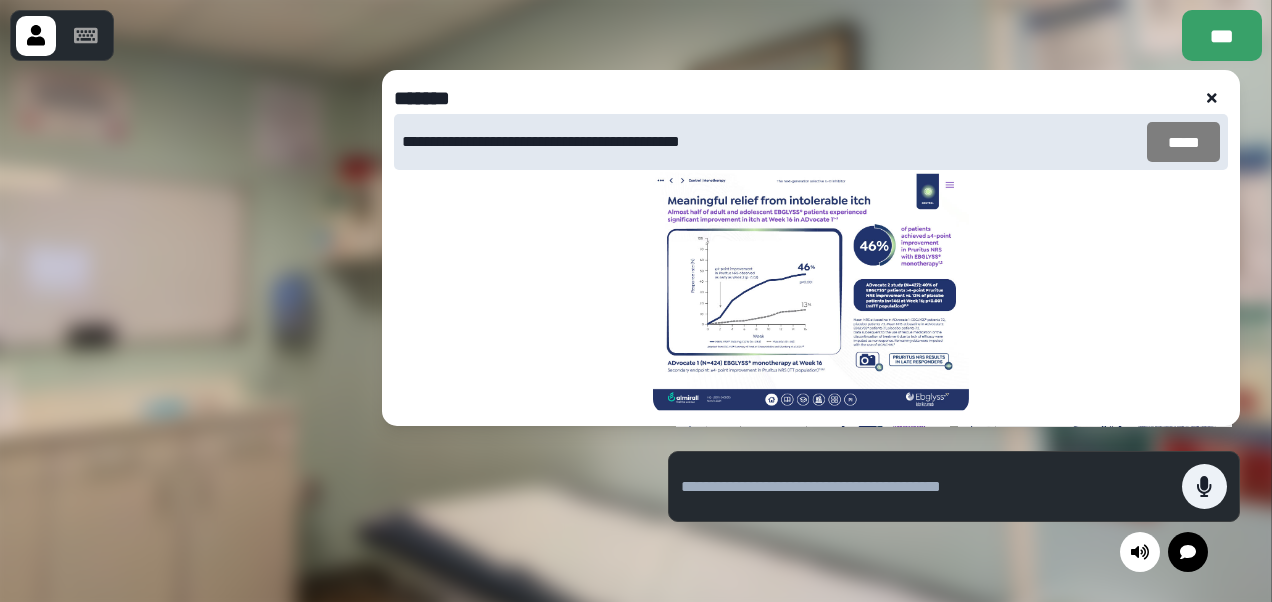 click on "*****" at bounding box center (1183, 142) 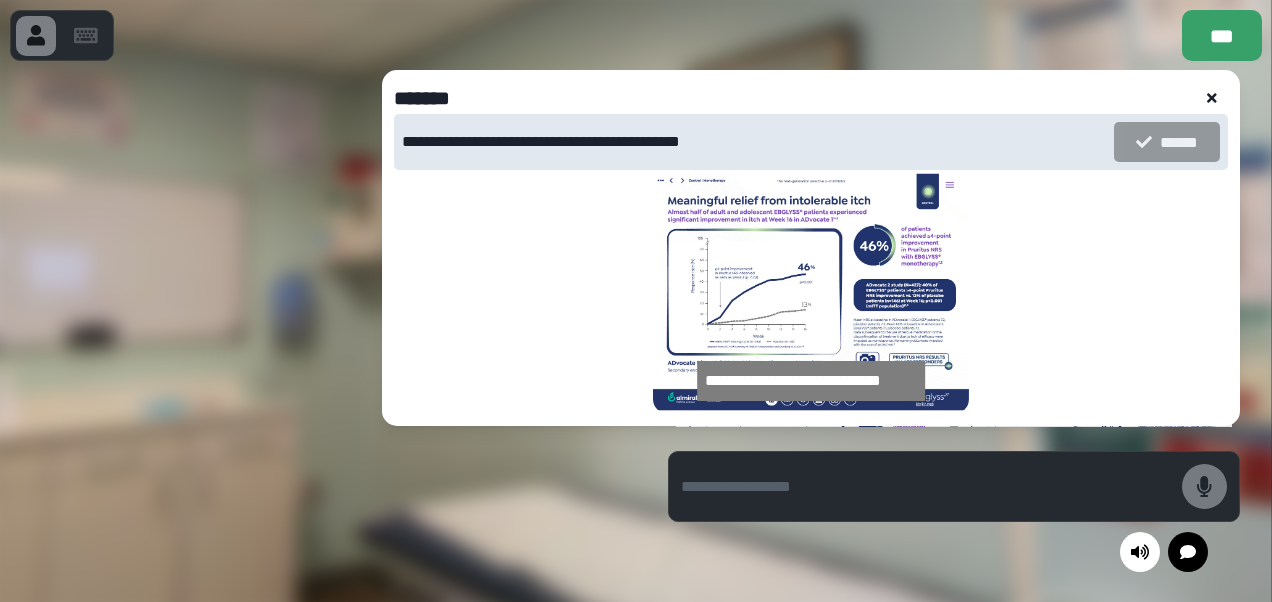click 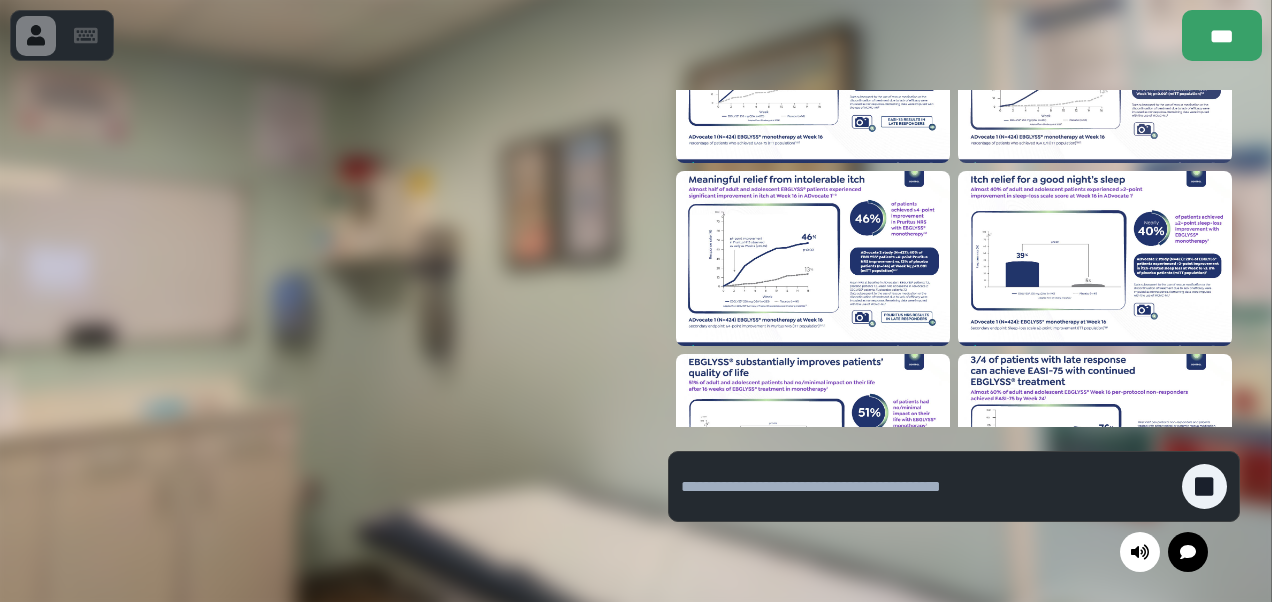 click at bounding box center [1095, 258] 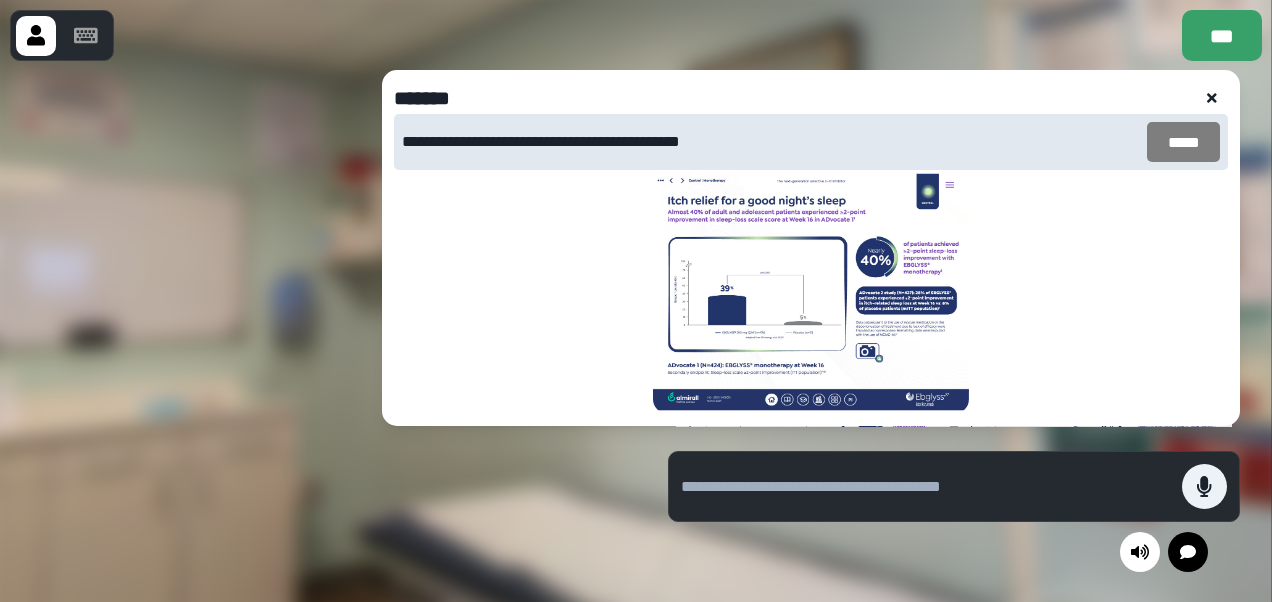 click on "*****" at bounding box center [1183, 142] 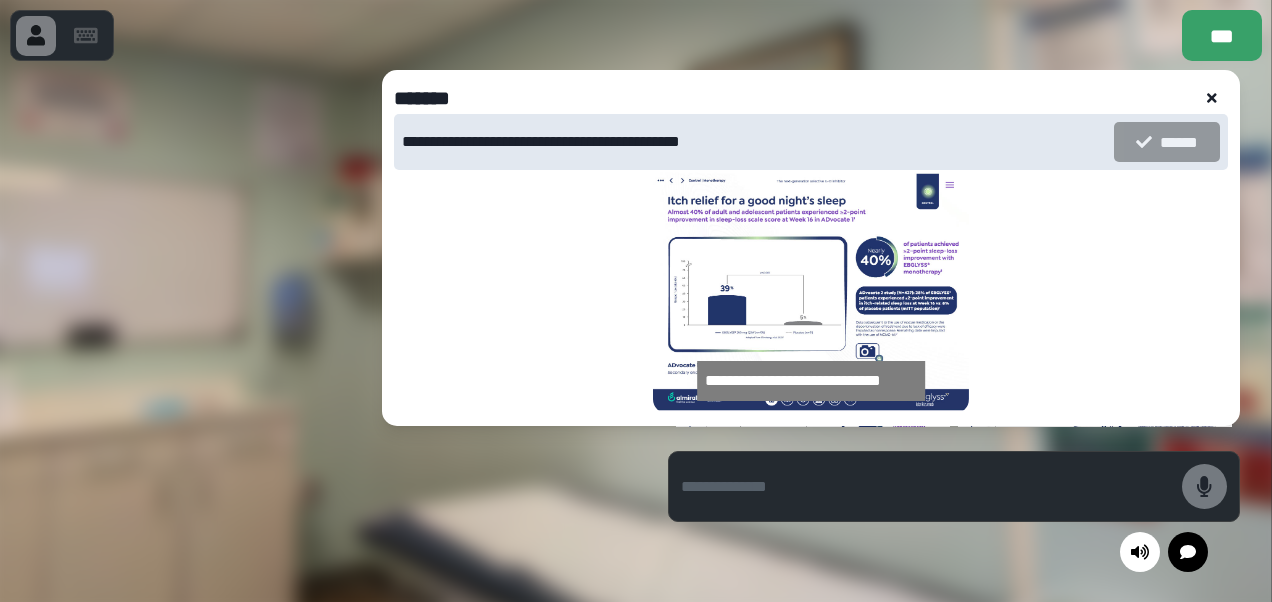 click 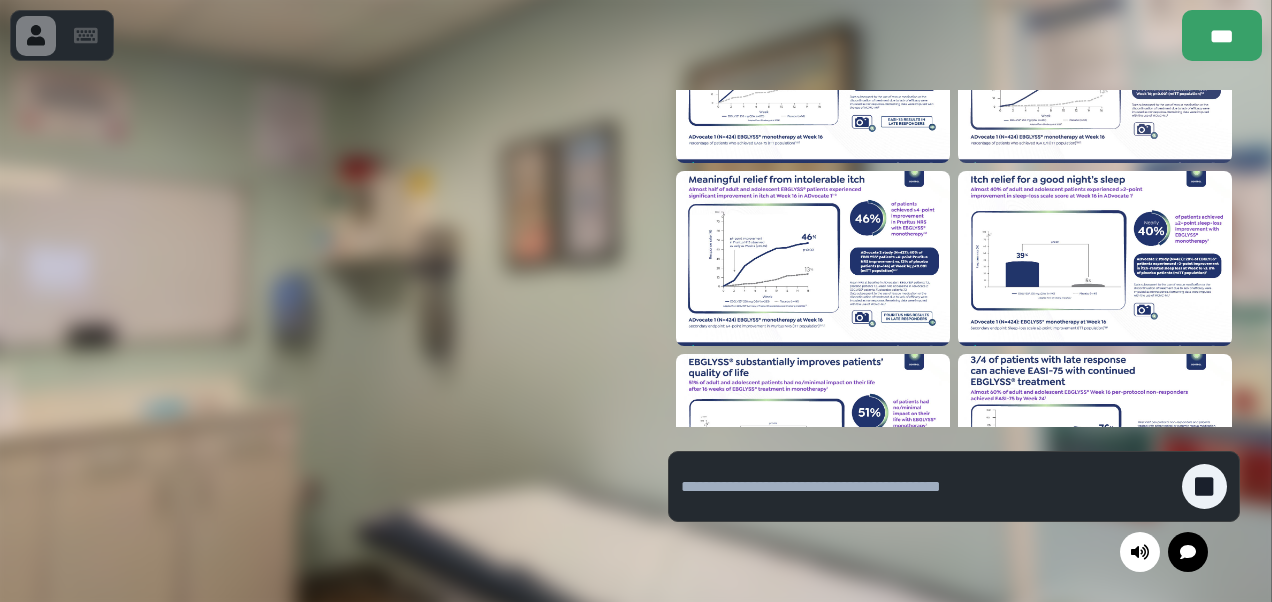 scroll, scrollTop: 568, scrollLeft: 0, axis: vertical 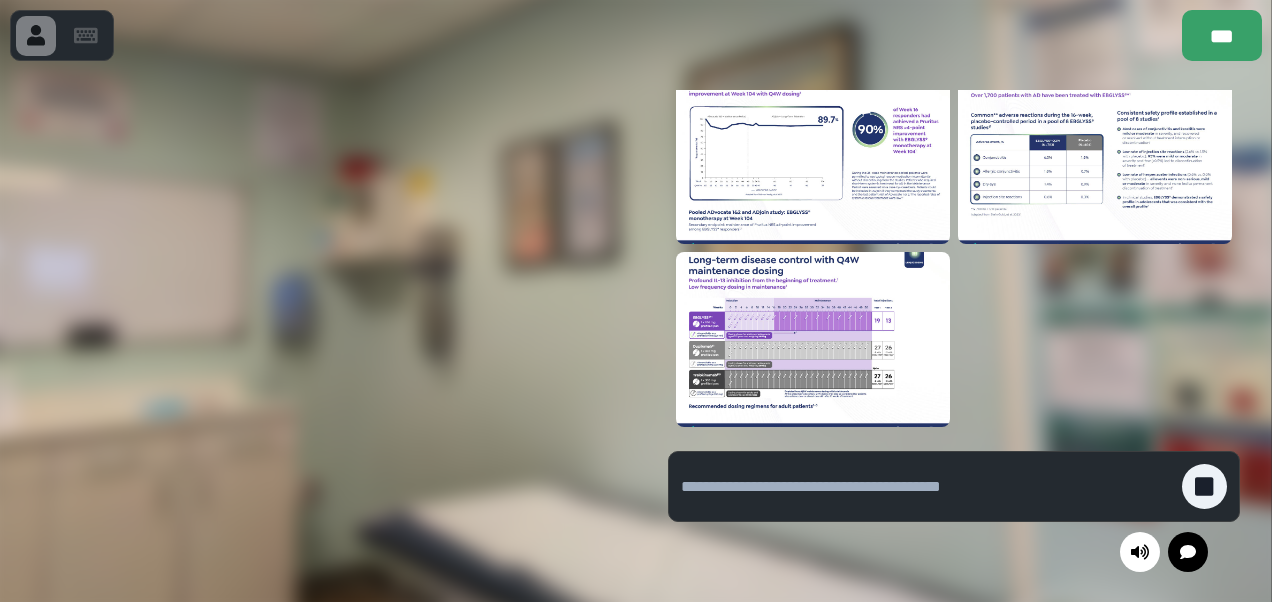 click at bounding box center (1095, 156) 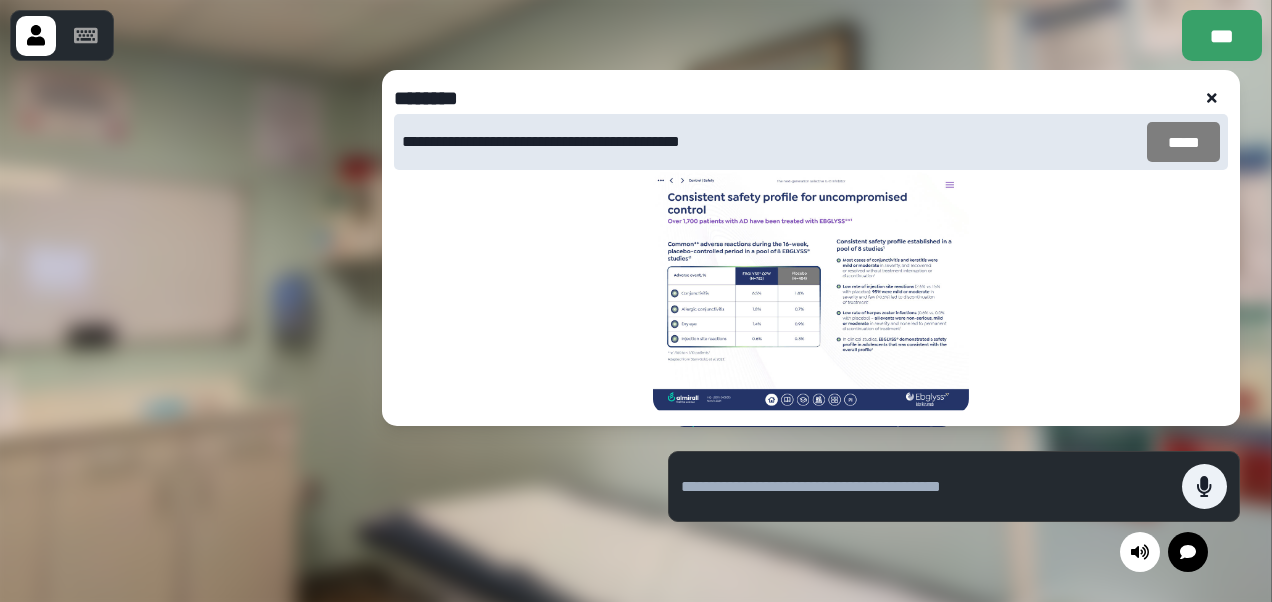 click on "*****" at bounding box center (1183, 142) 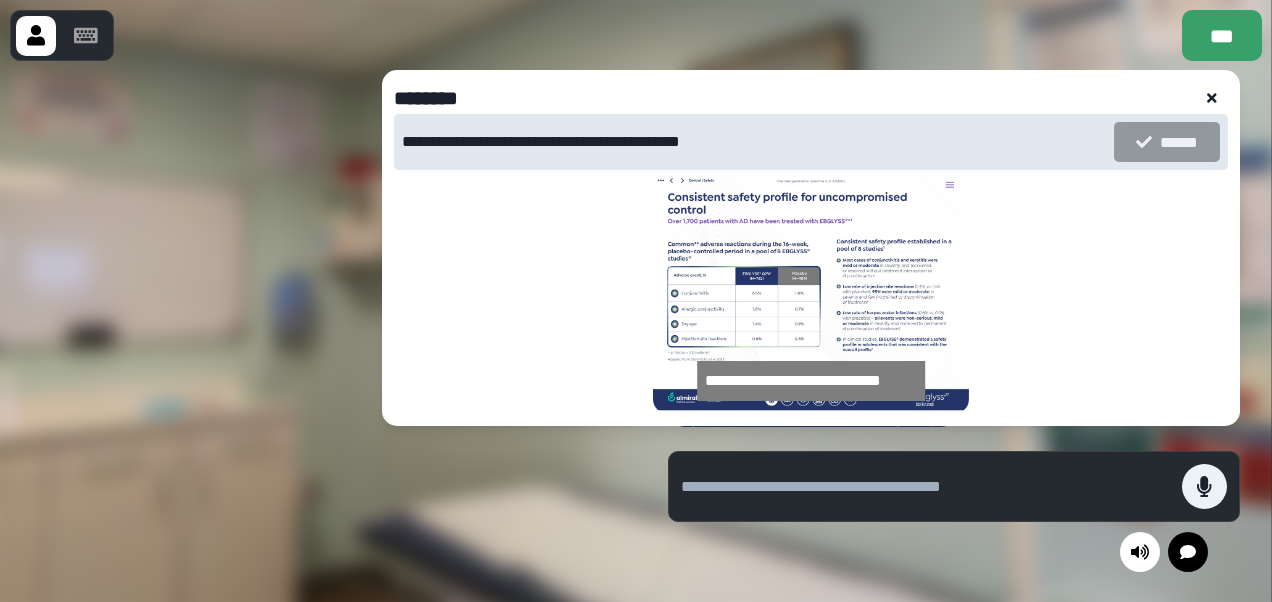 click 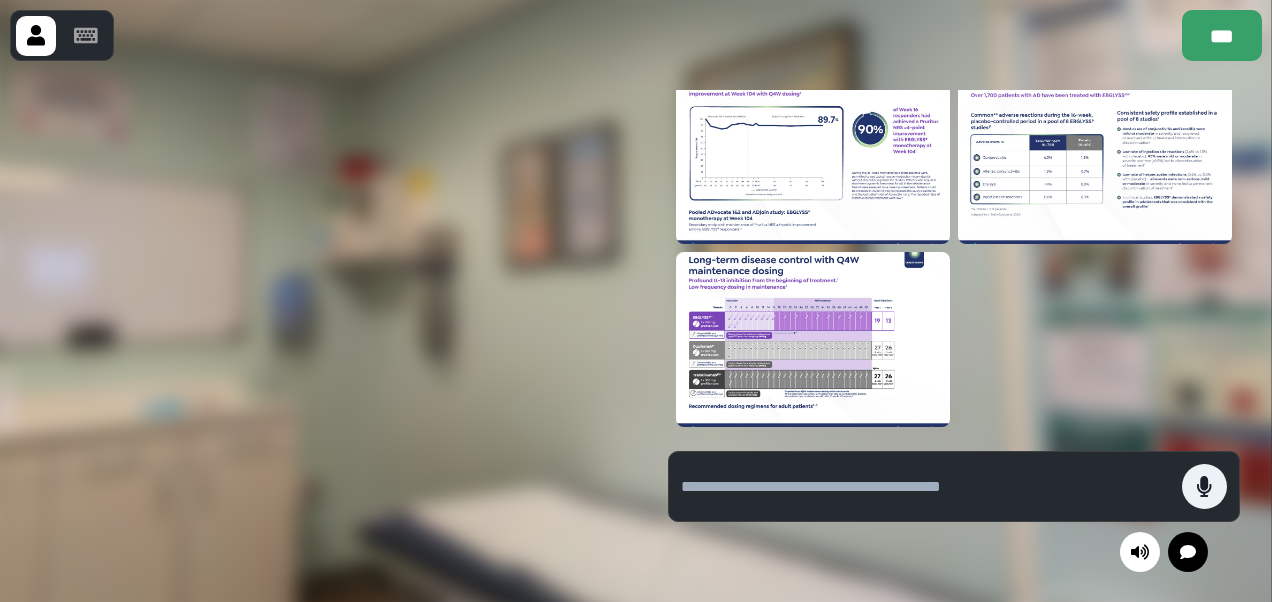 scroll, scrollTop: 1568, scrollLeft: 0, axis: vertical 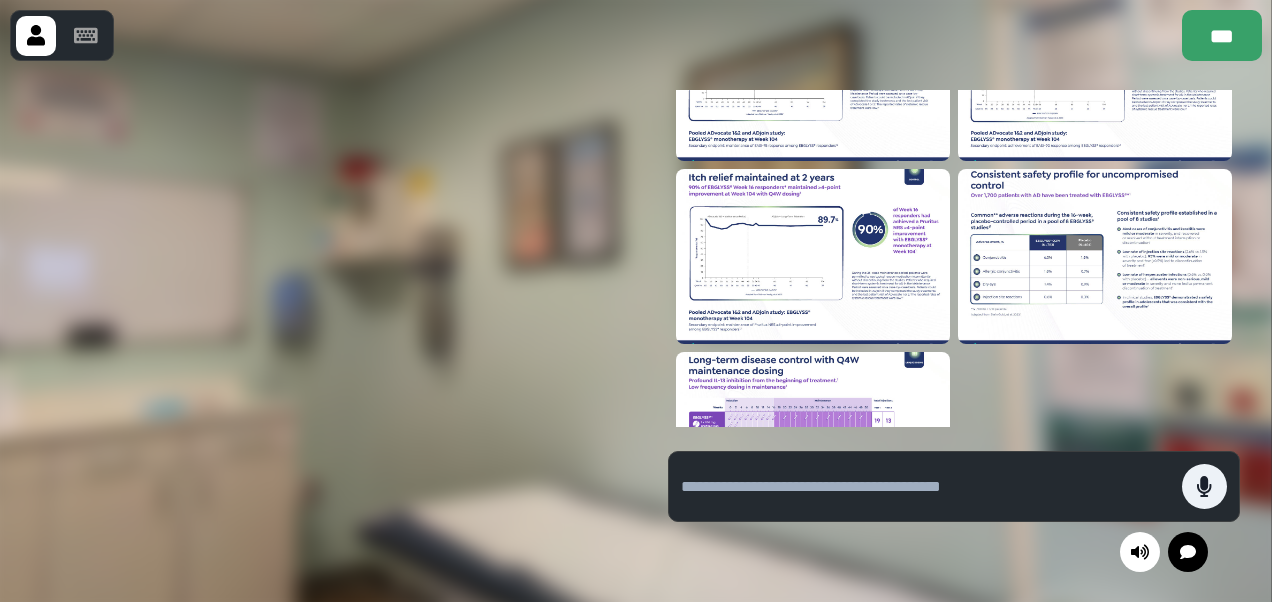 click at bounding box center [813, 256] 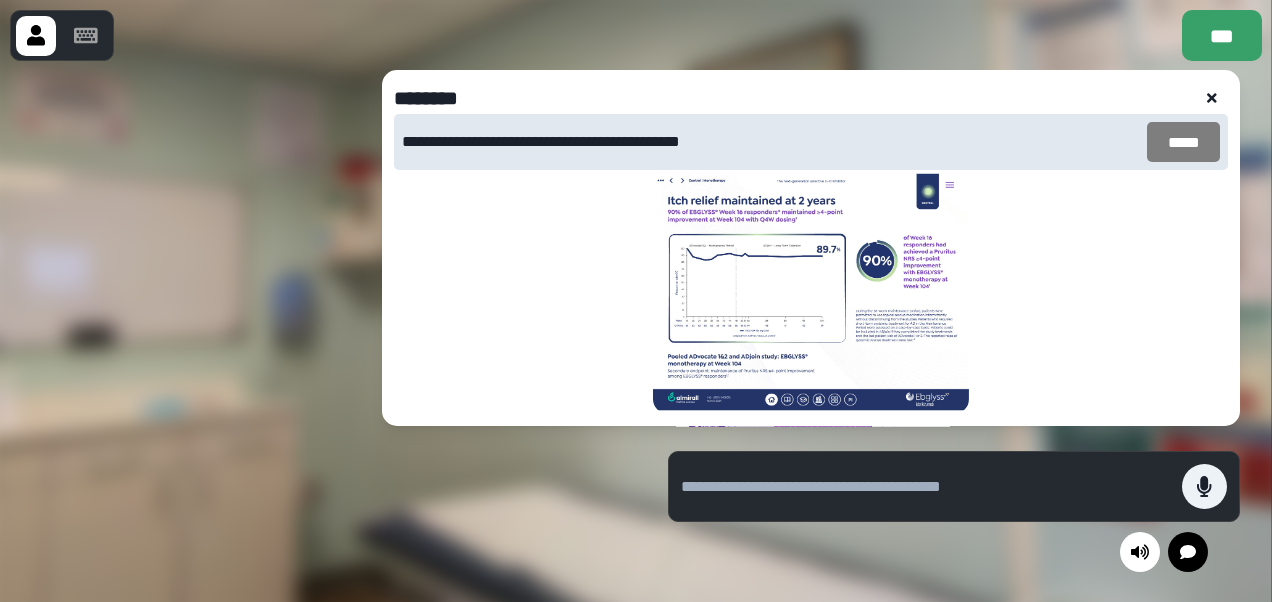 click on "*****" at bounding box center (1183, 142) 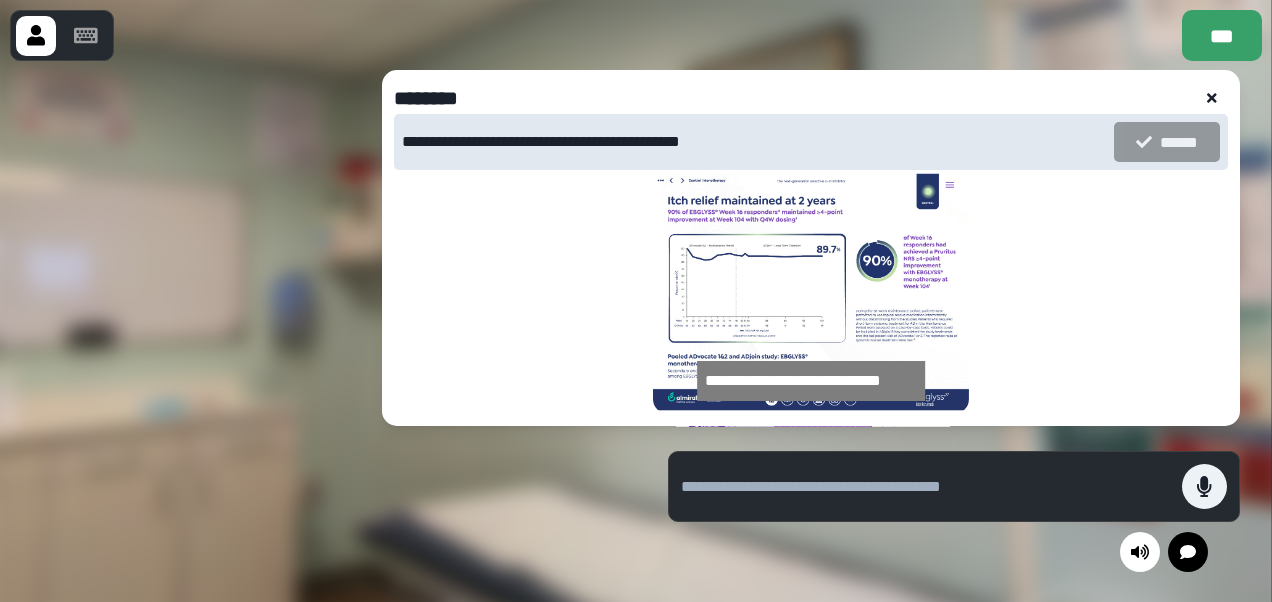 click 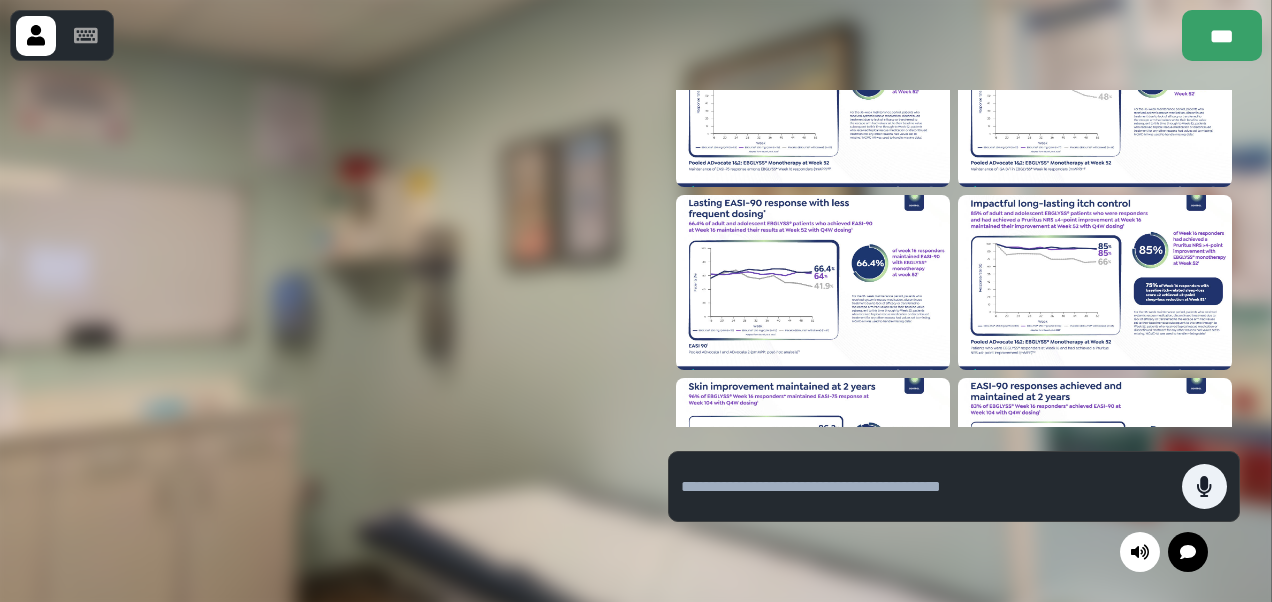 scroll, scrollTop: 1168, scrollLeft: 0, axis: vertical 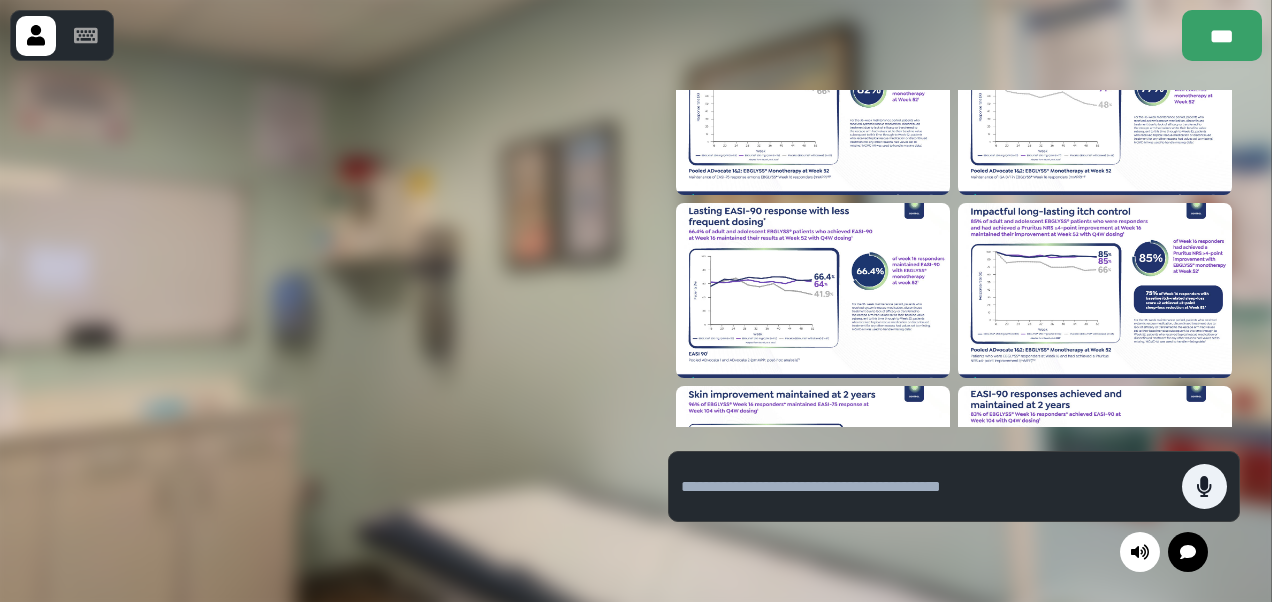 click at bounding box center (1095, 290) 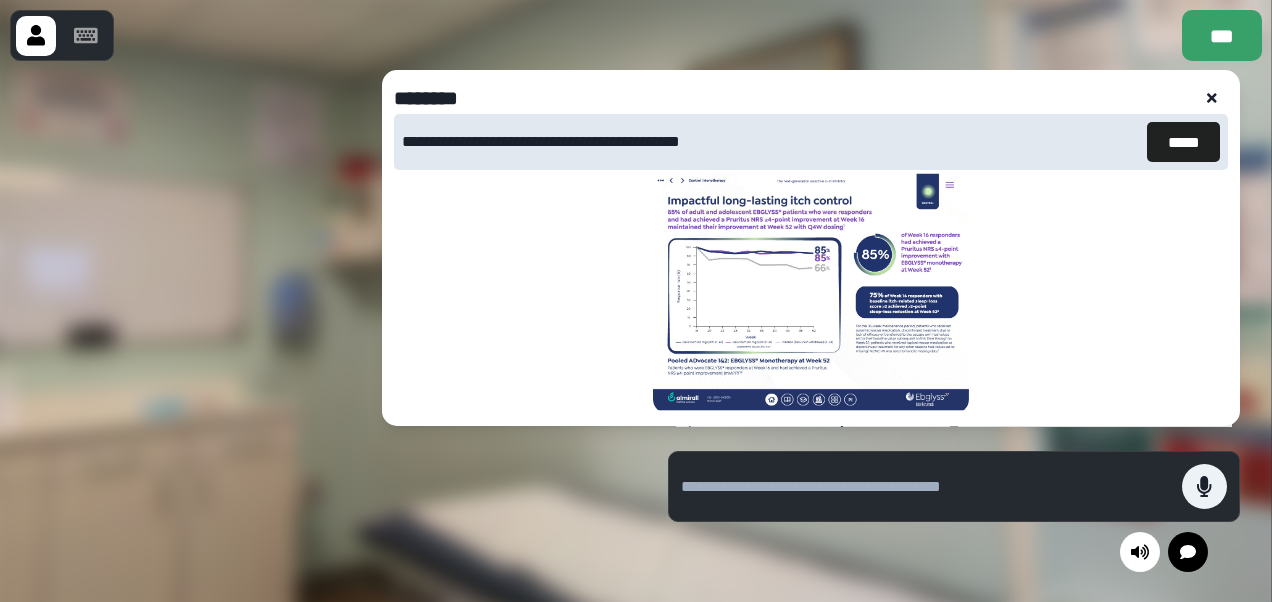 click at bounding box center [1212, 98] 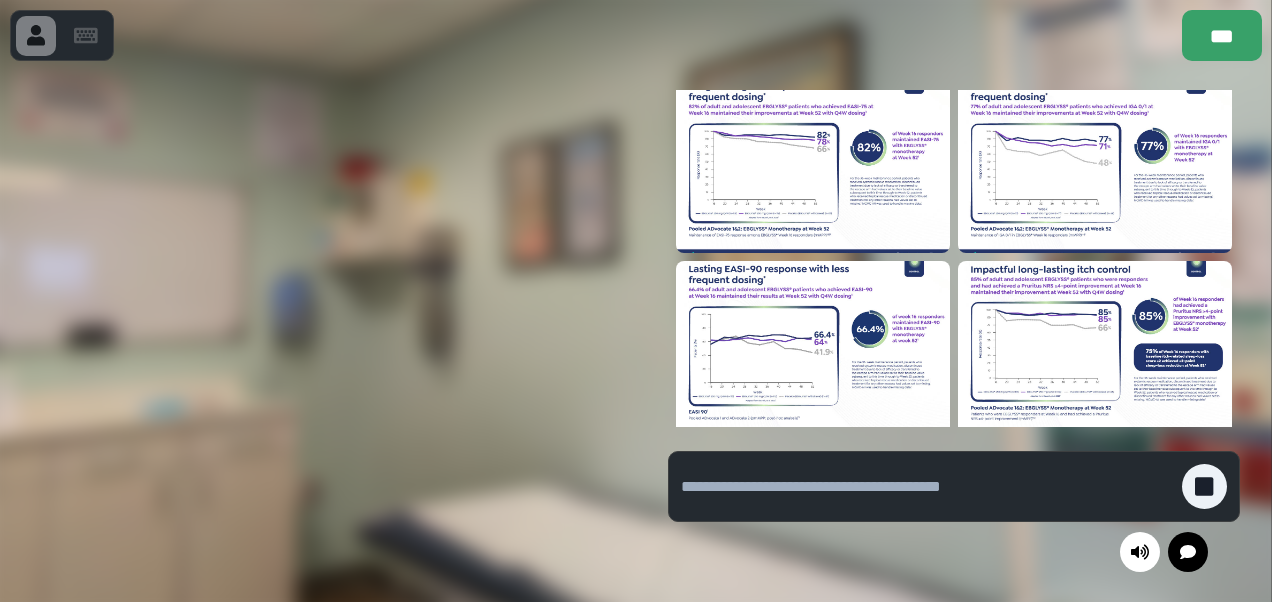 scroll, scrollTop: 1068, scrollLeft: 0, axis: vertical 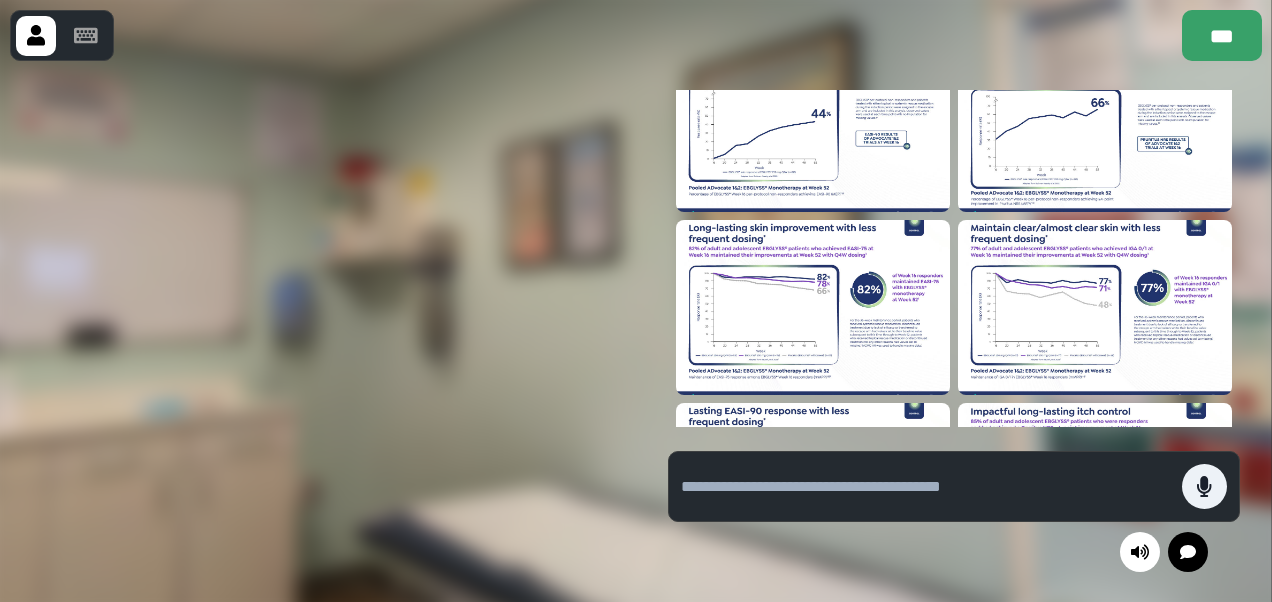 click at bounding box center [813, 307] 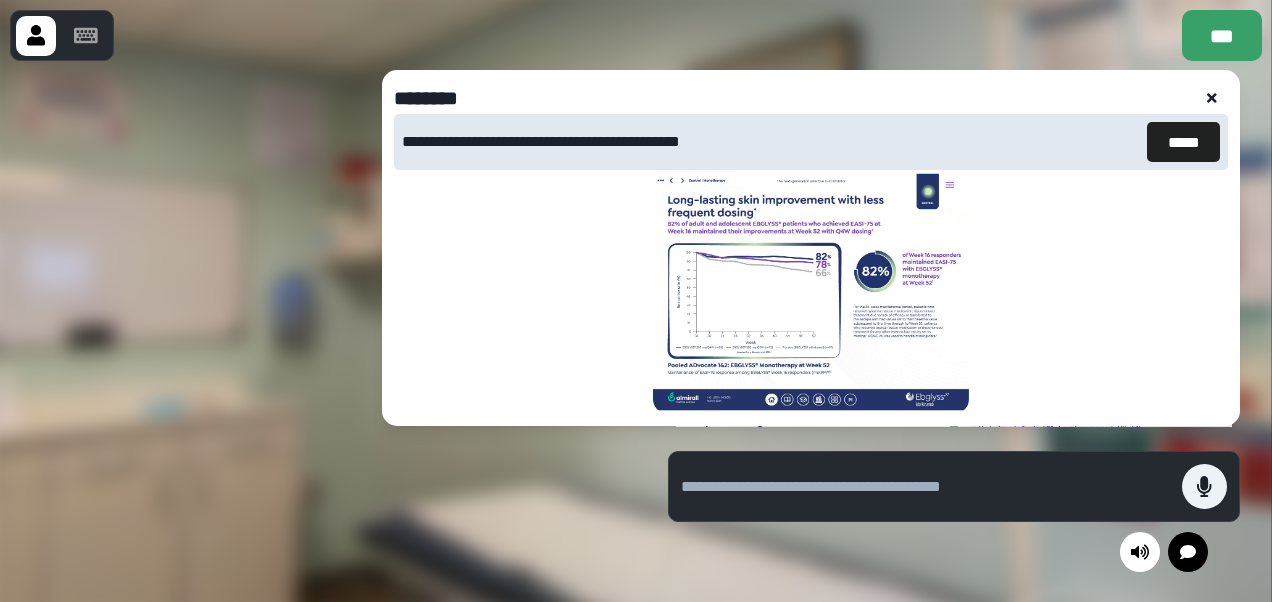 click at bounding box center [1212, 98] 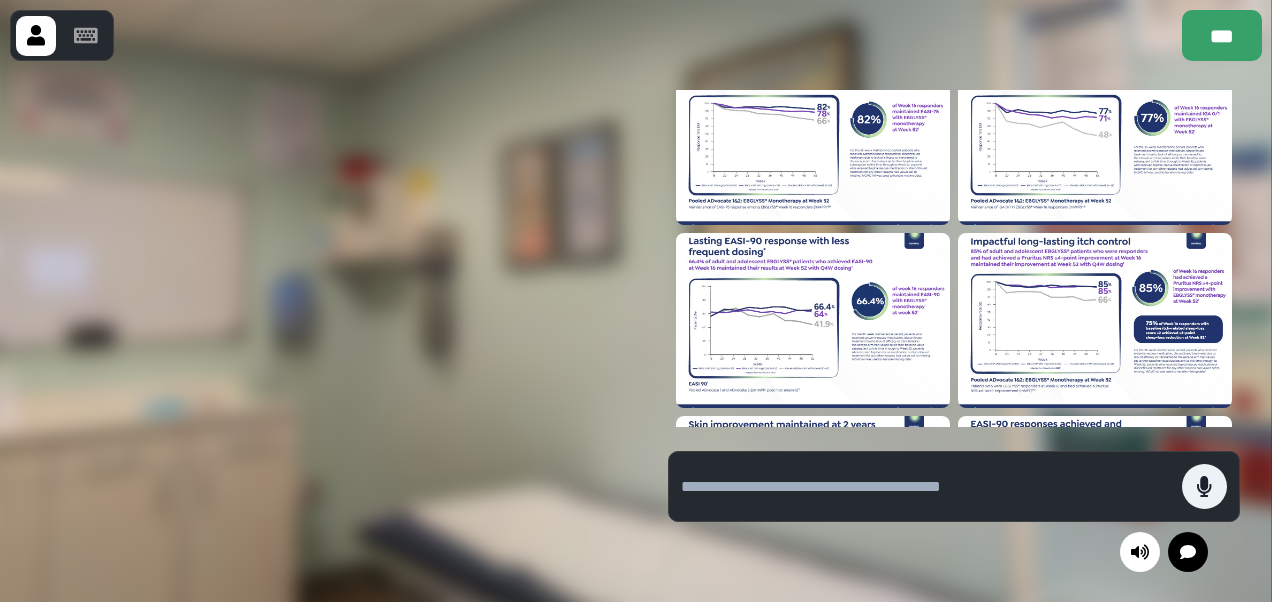 scroll, scrollTop: 1168, scrollLeft: 0, axis: vertical 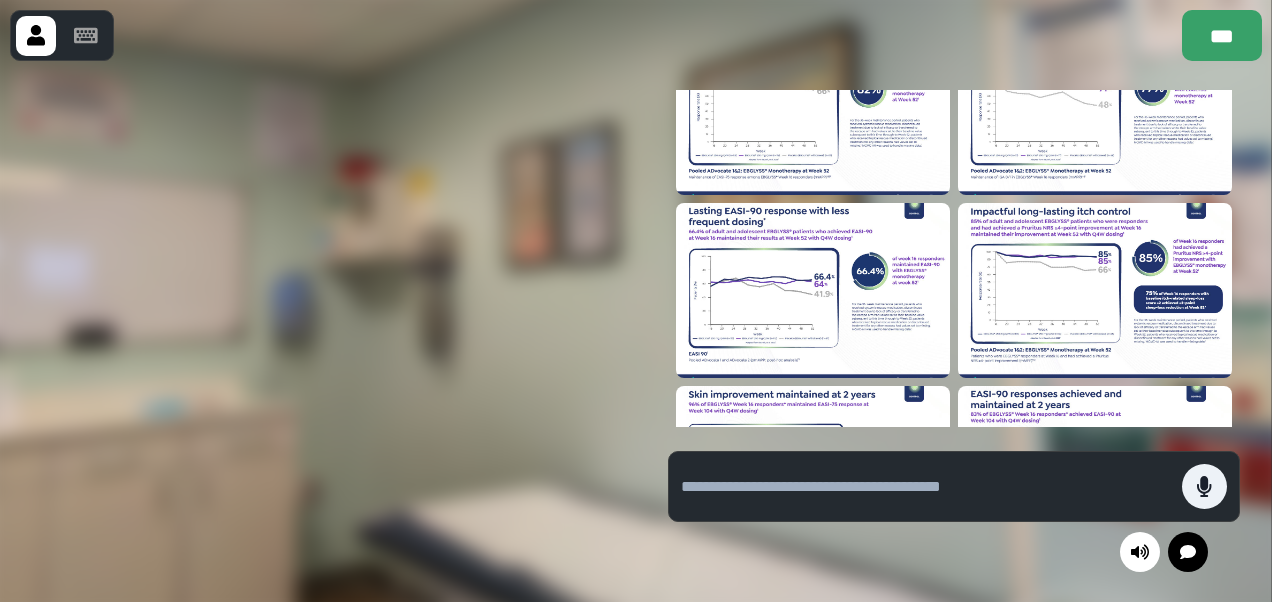 click at bounding box center (1095, 290) 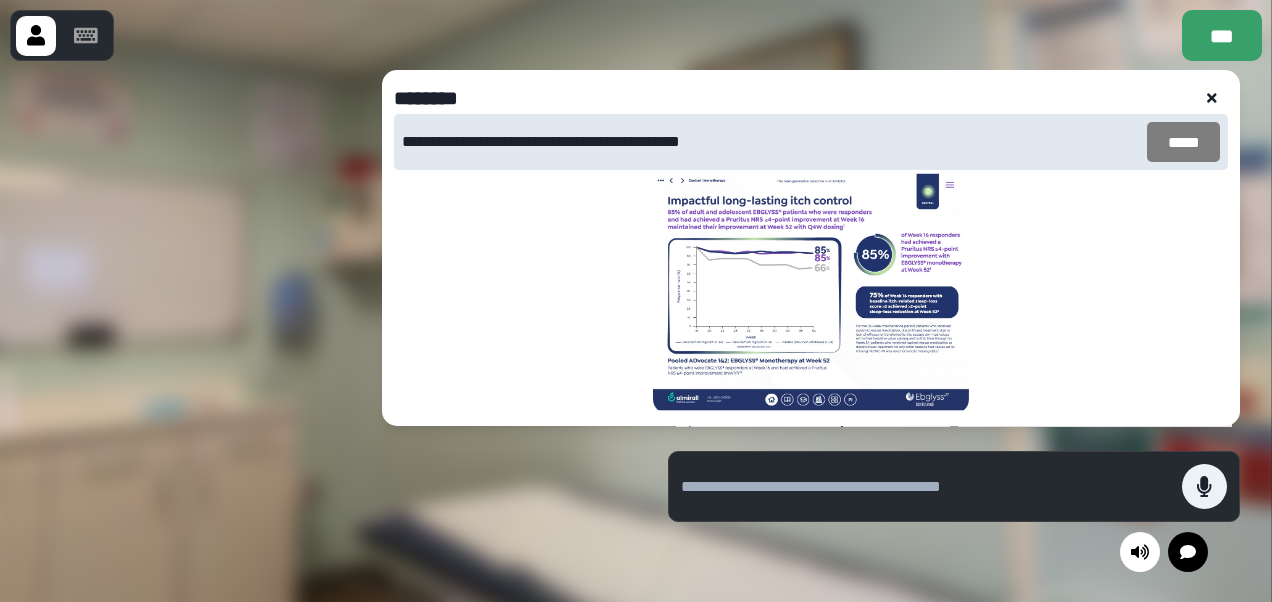 click on "*****" at bounding box center [1183, 142] 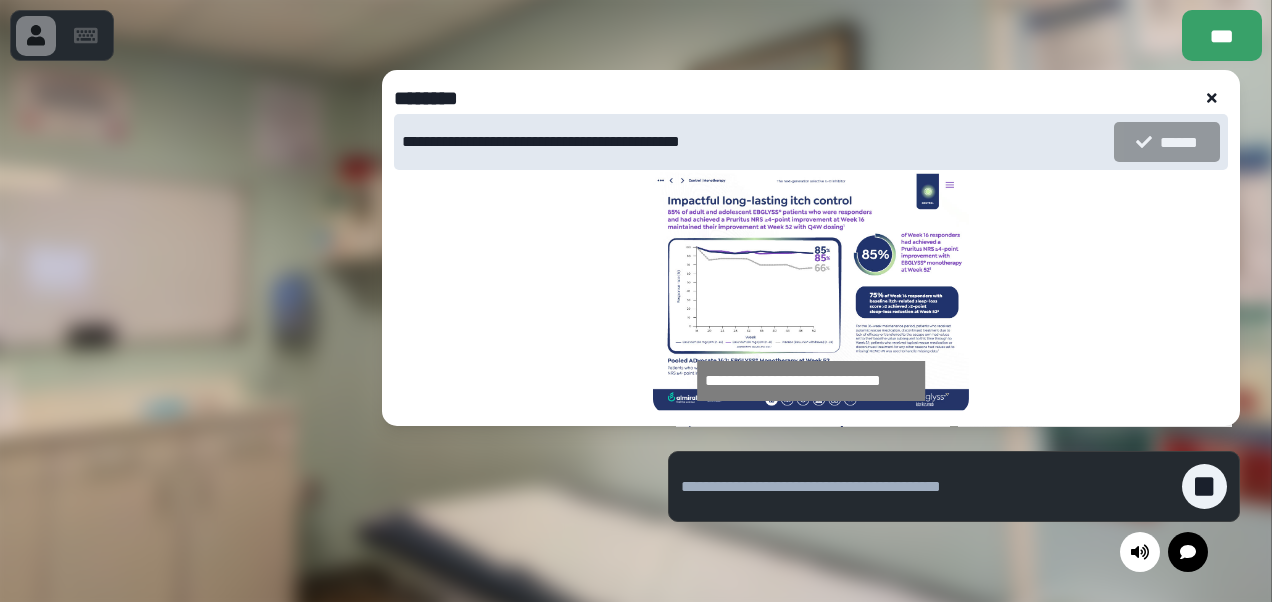 click 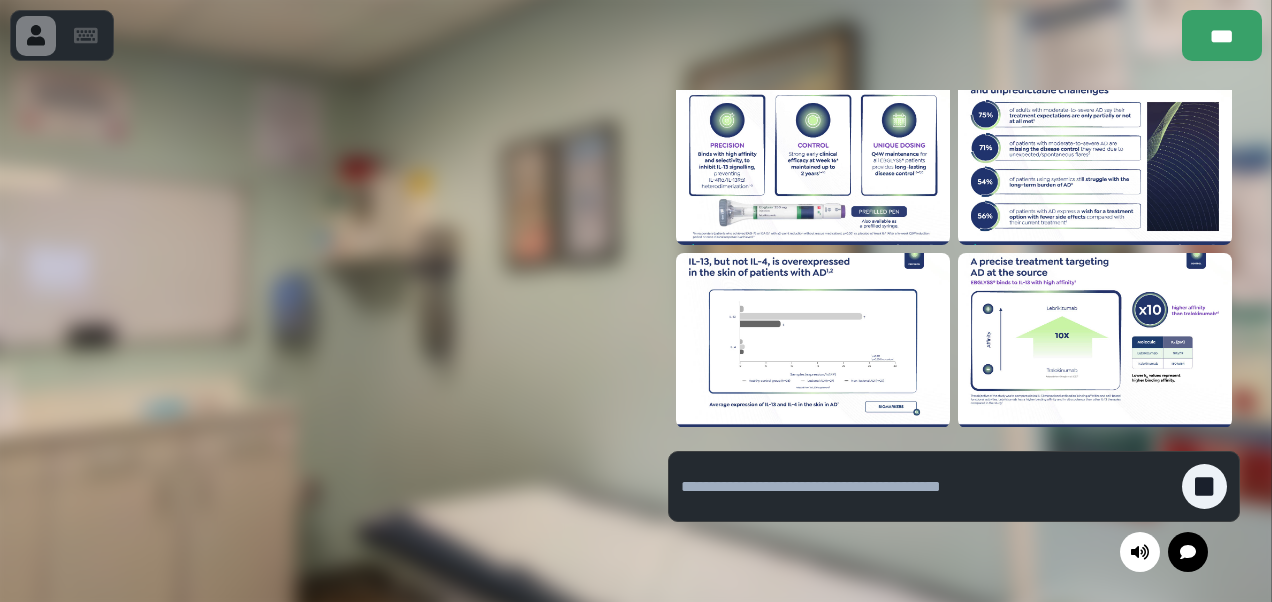scroll, scrollTop: 0, scrollLeft: 0, axis: both 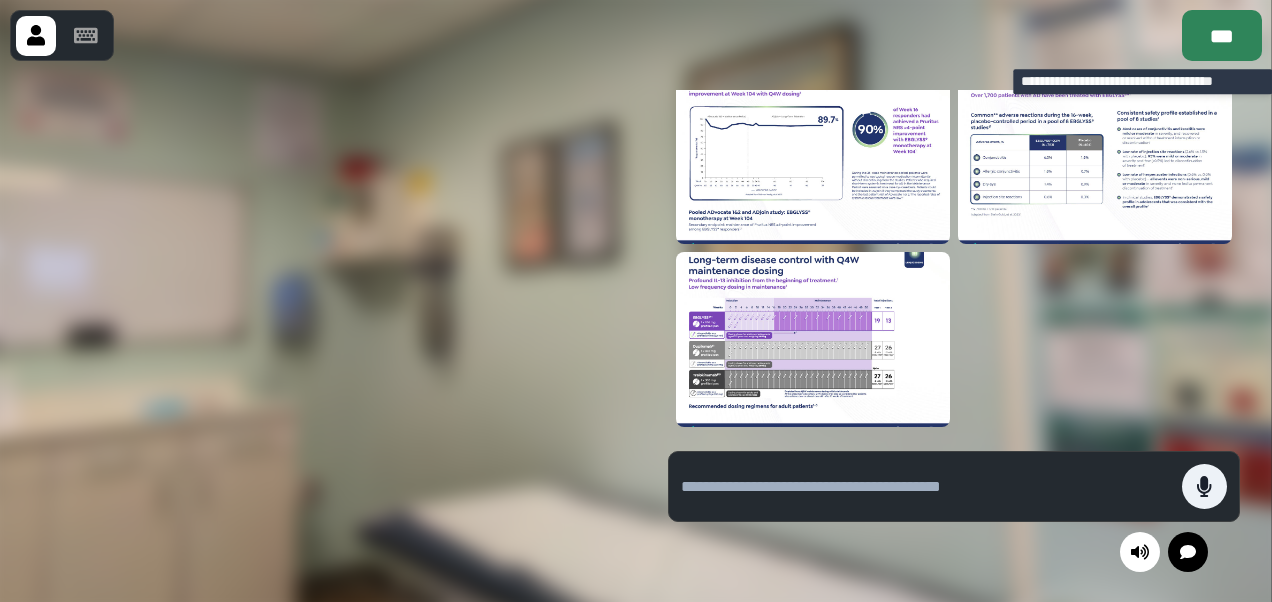 click on "***" at bounding box center (1222, 35) 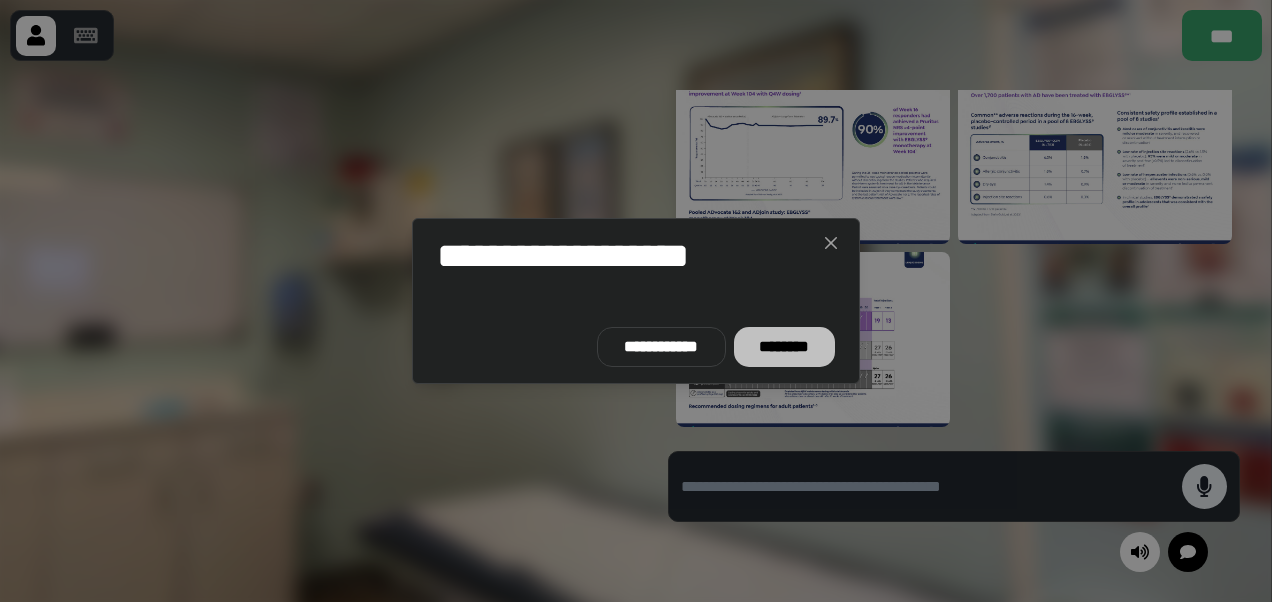 click on "********" at bounding box center [784, 347] 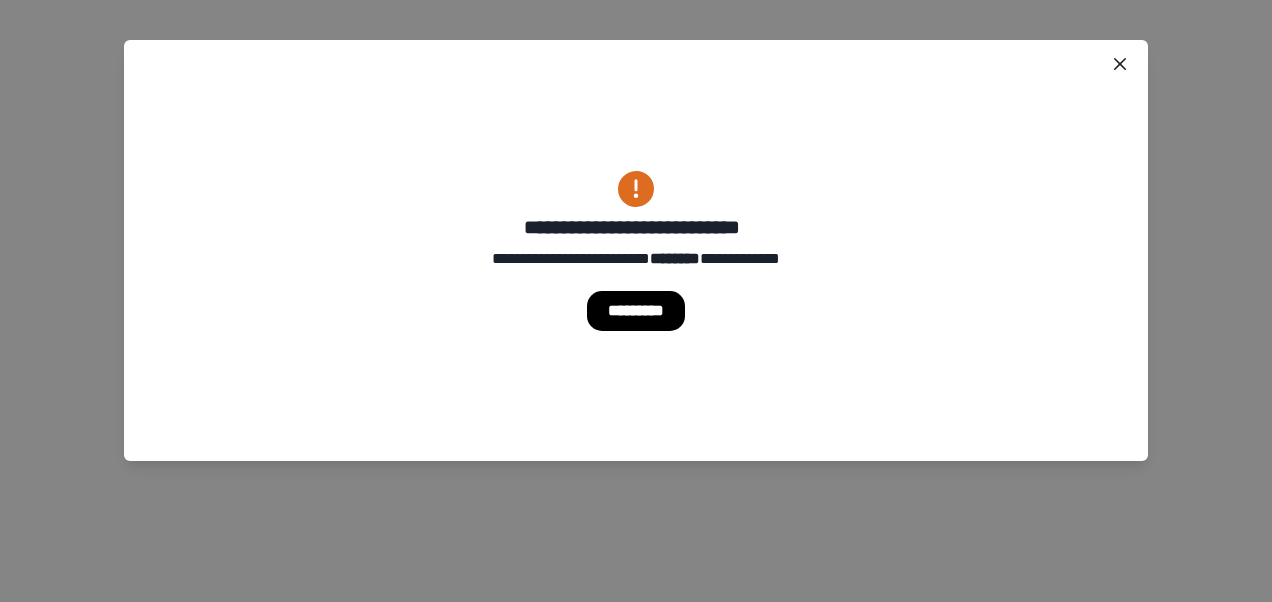 click on "*********" at bounding box center (636, 311) 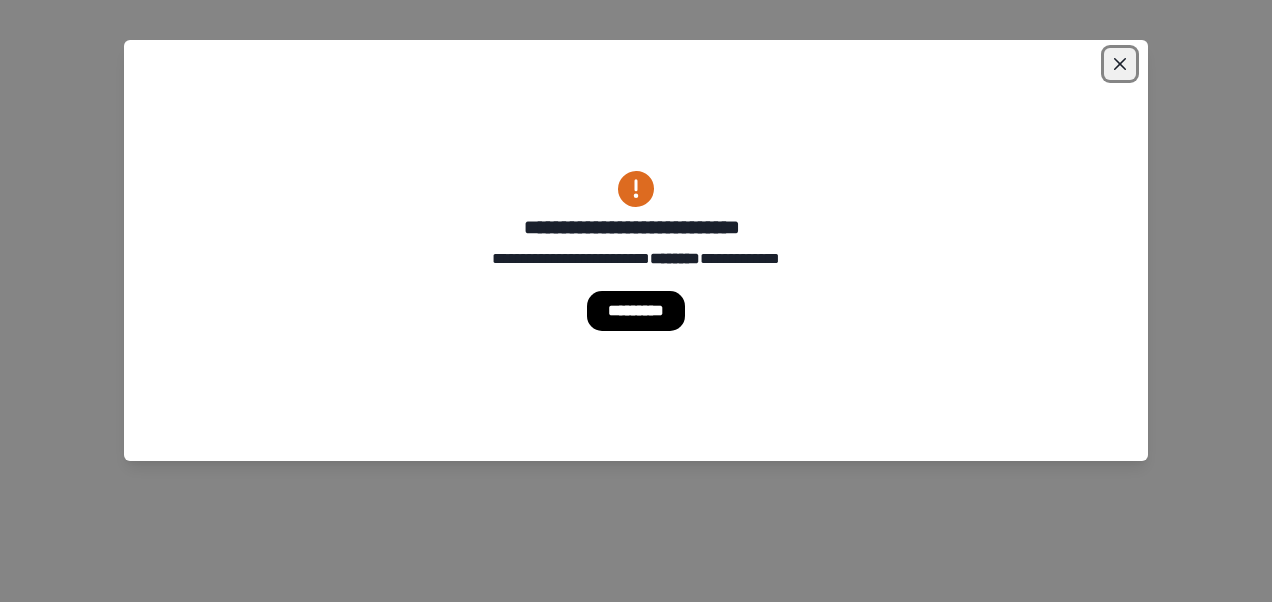 click at bounding box center (1120, 64) 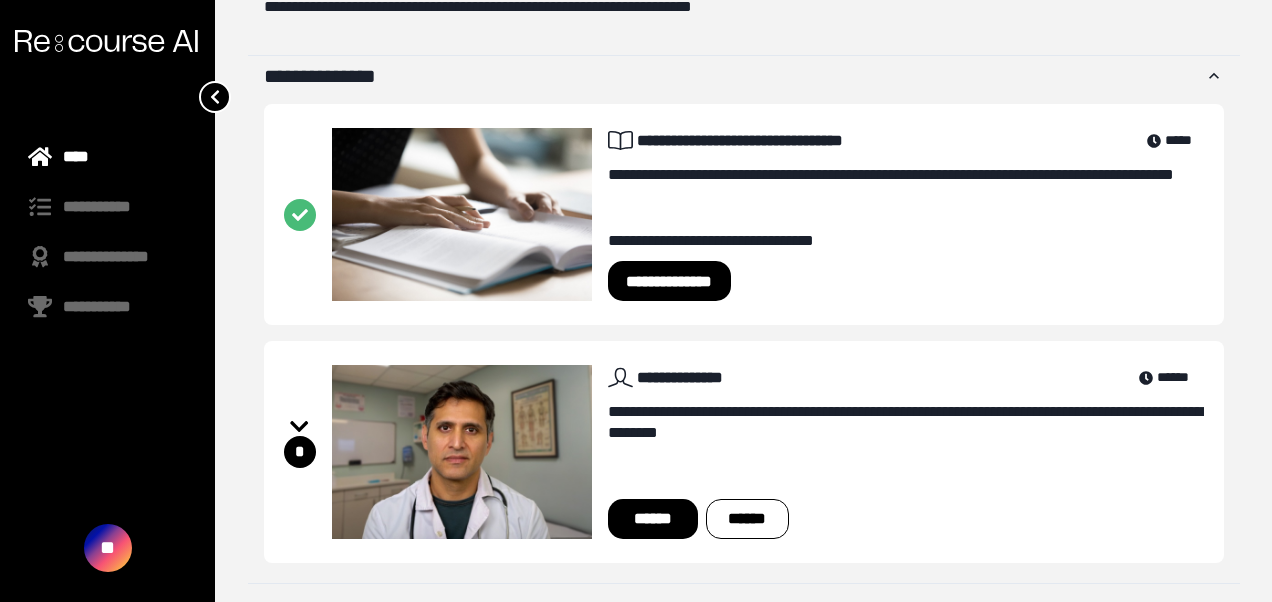 click on "******" at bounding box center (653, 519) 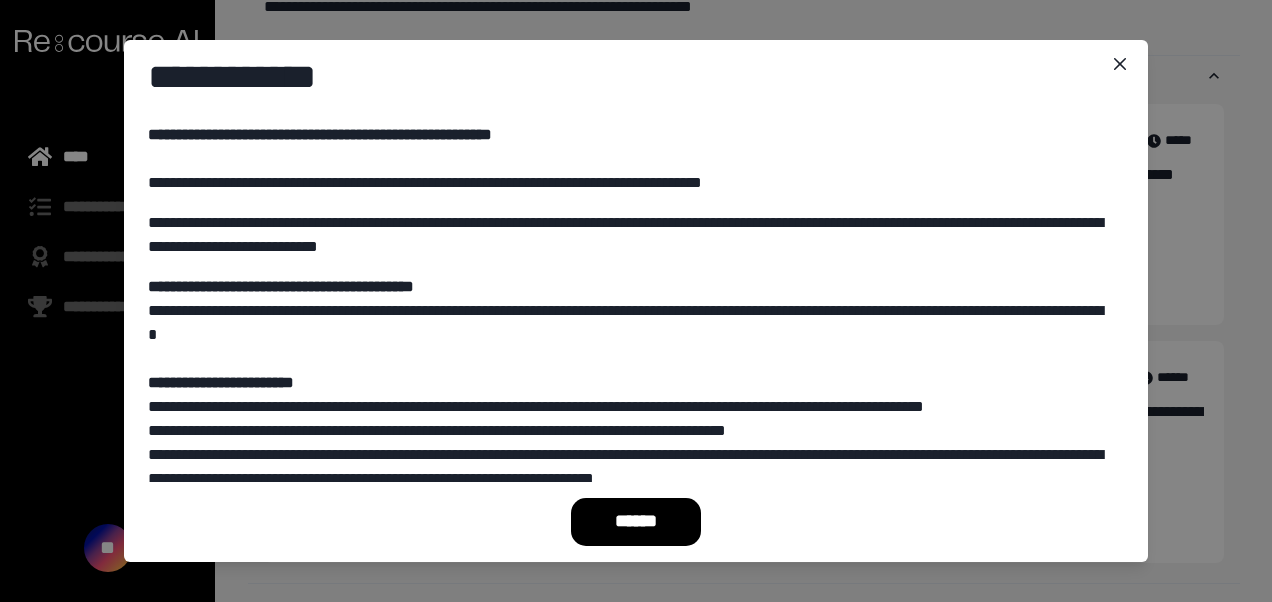 click on "******" at bounding box center (636, 522) 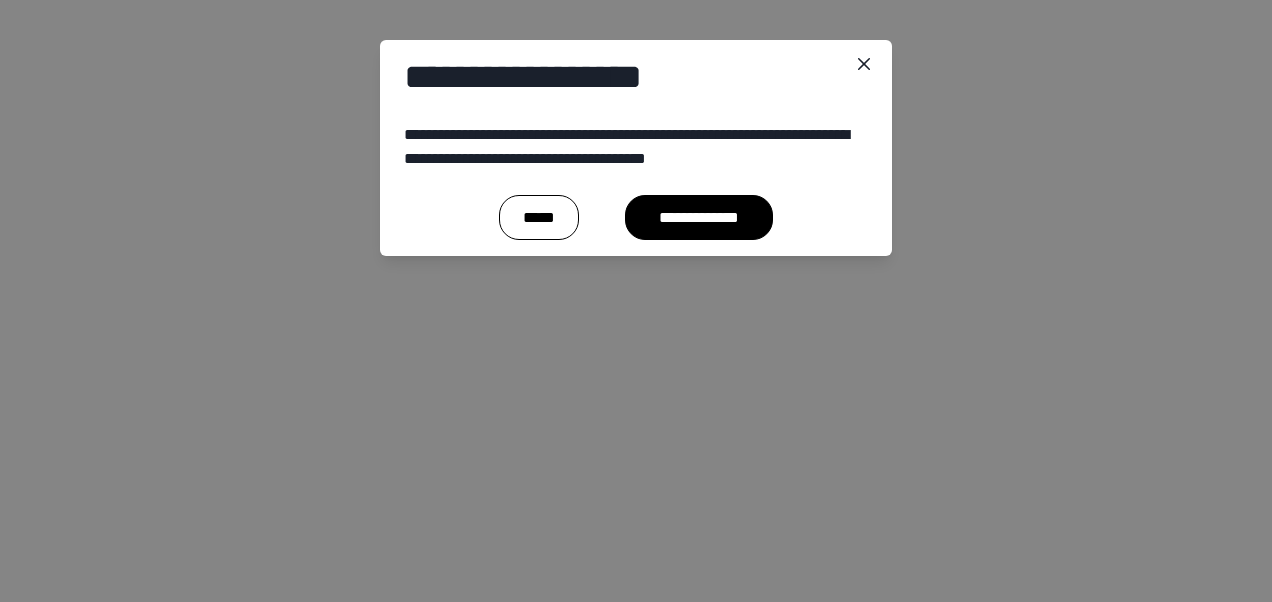 click on "**********" at bounding box center [698, 217] 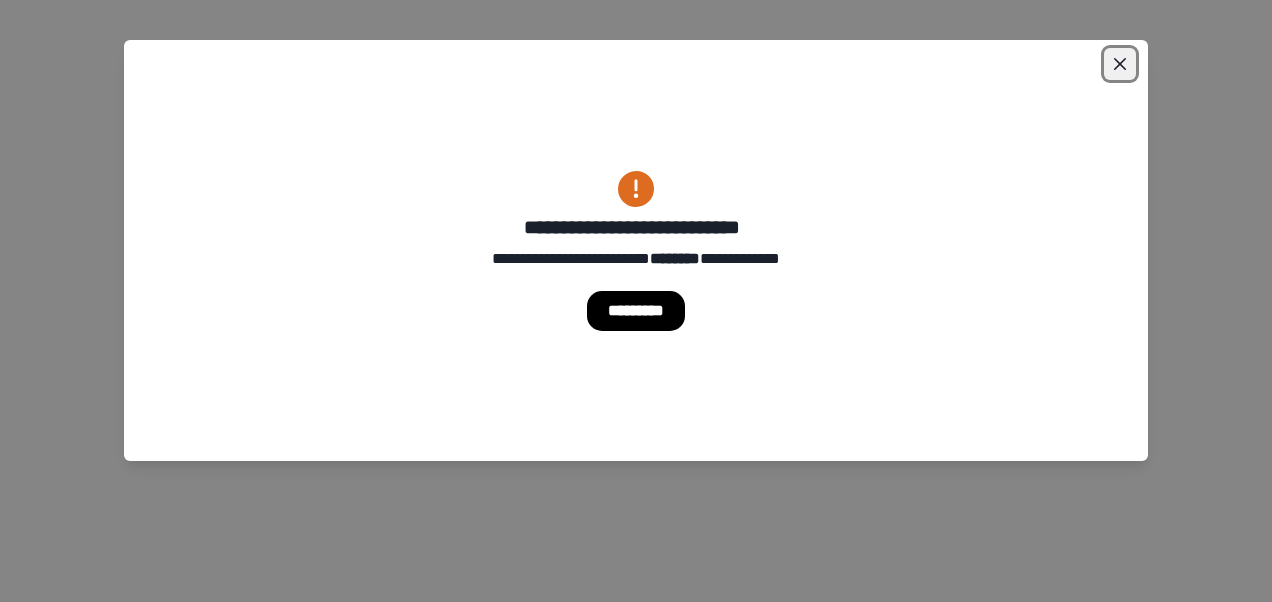 click at bounding box center [1120, 64] 